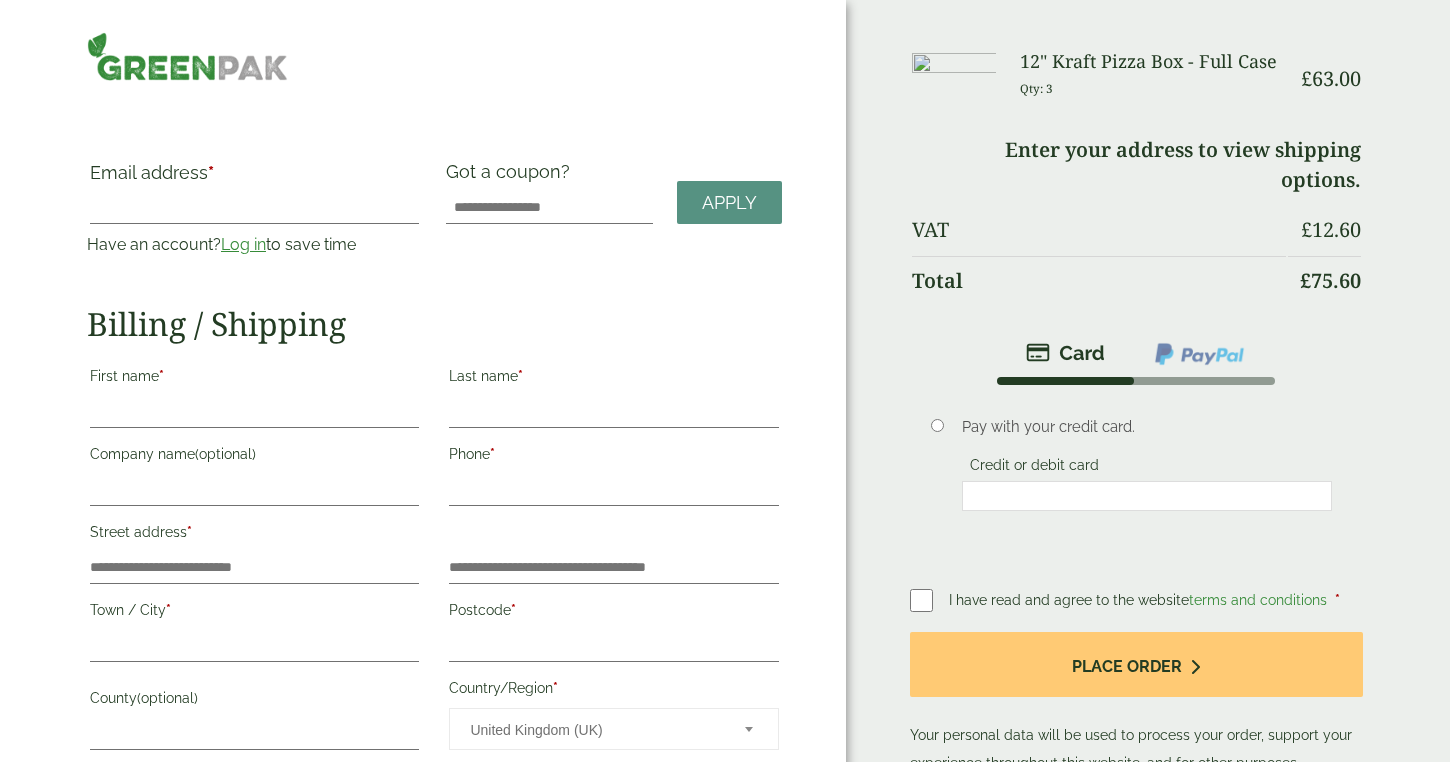 scroll, scrollTop: 0, scrollLeft: 0, axis: both 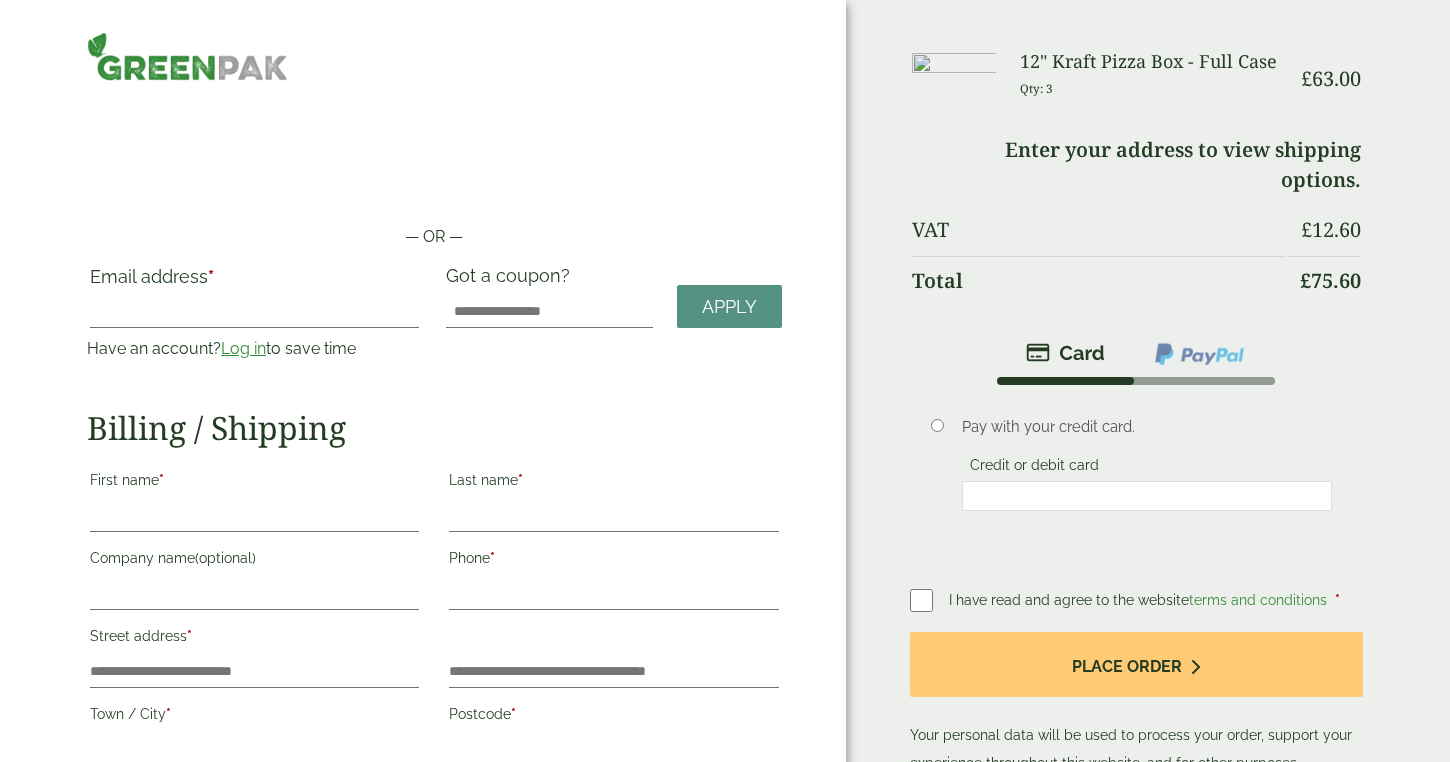 click on "— OR —
Email address  *
Have an account?  Log in  to save time
Username or email address  * Password  *
Apply" at bounding box center (423, 531) 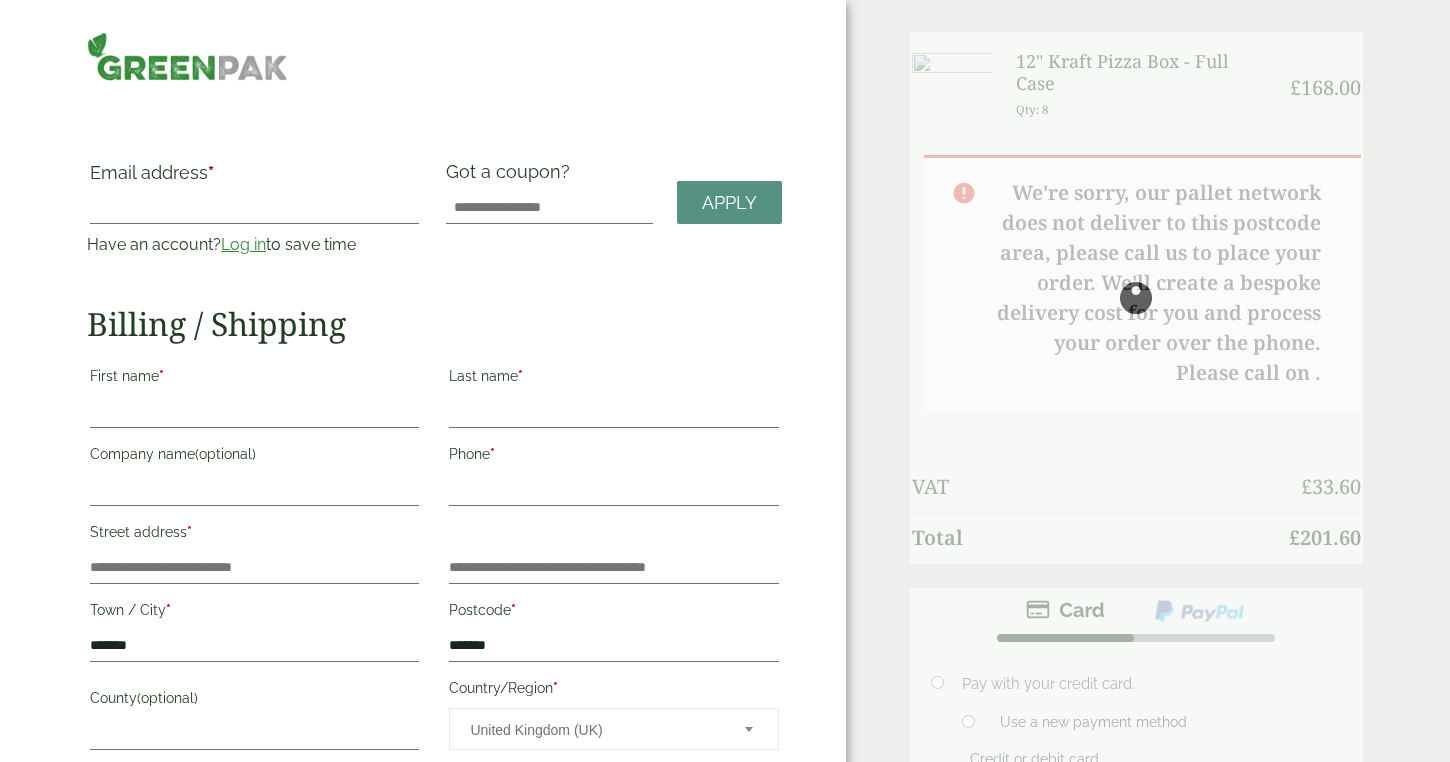 scroll, scrollTop: 0, scrollLeft: 0, axis: both 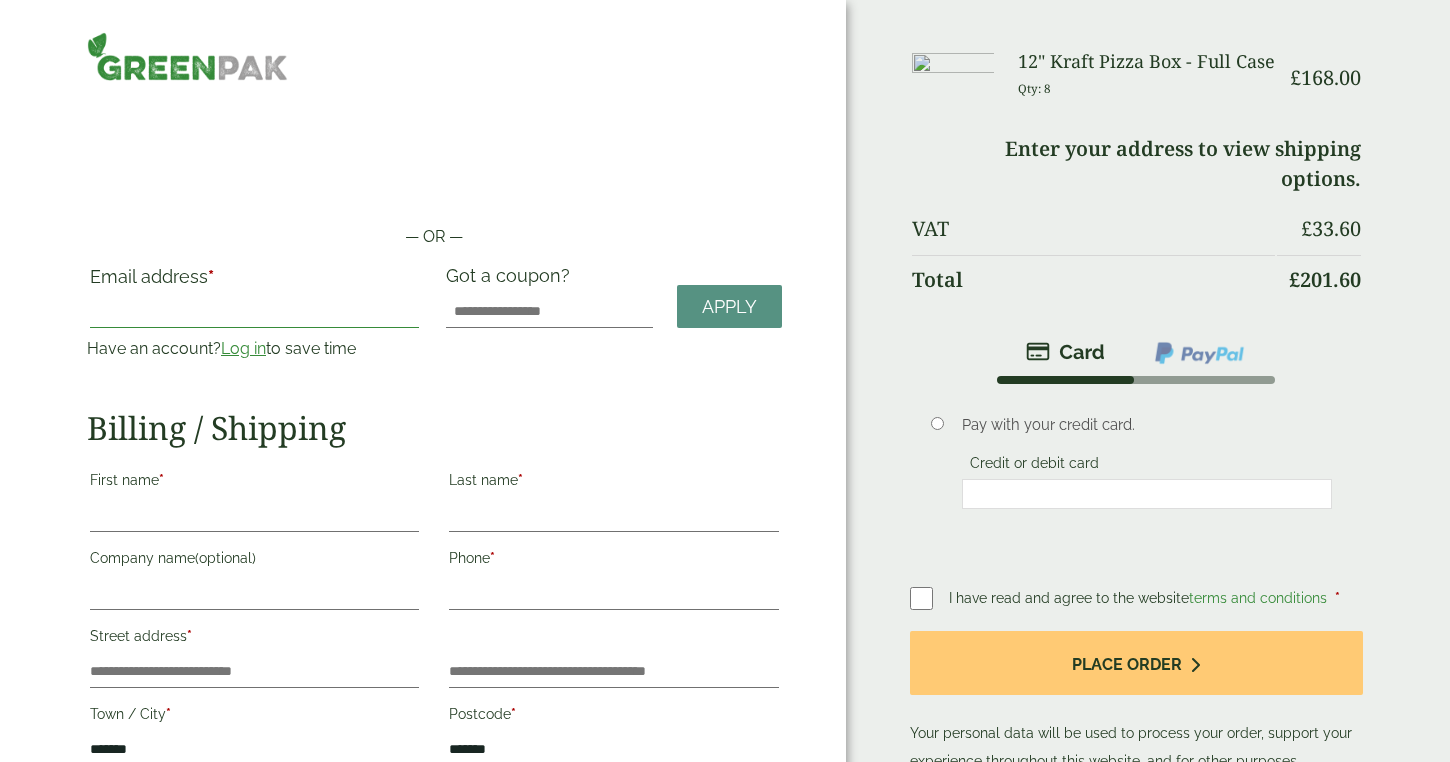 click on "Email address  *" at bounding box center [254, 312] 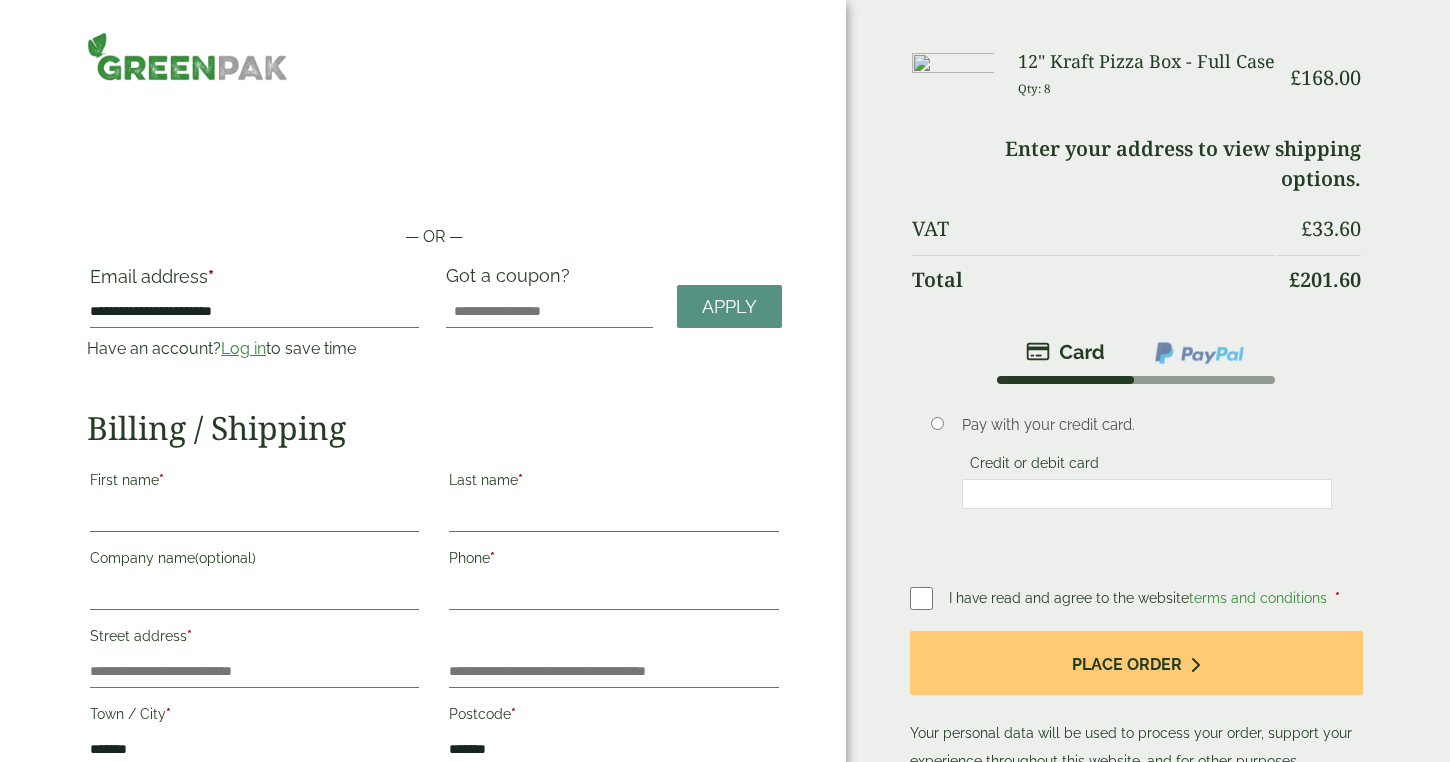 type on "*****" 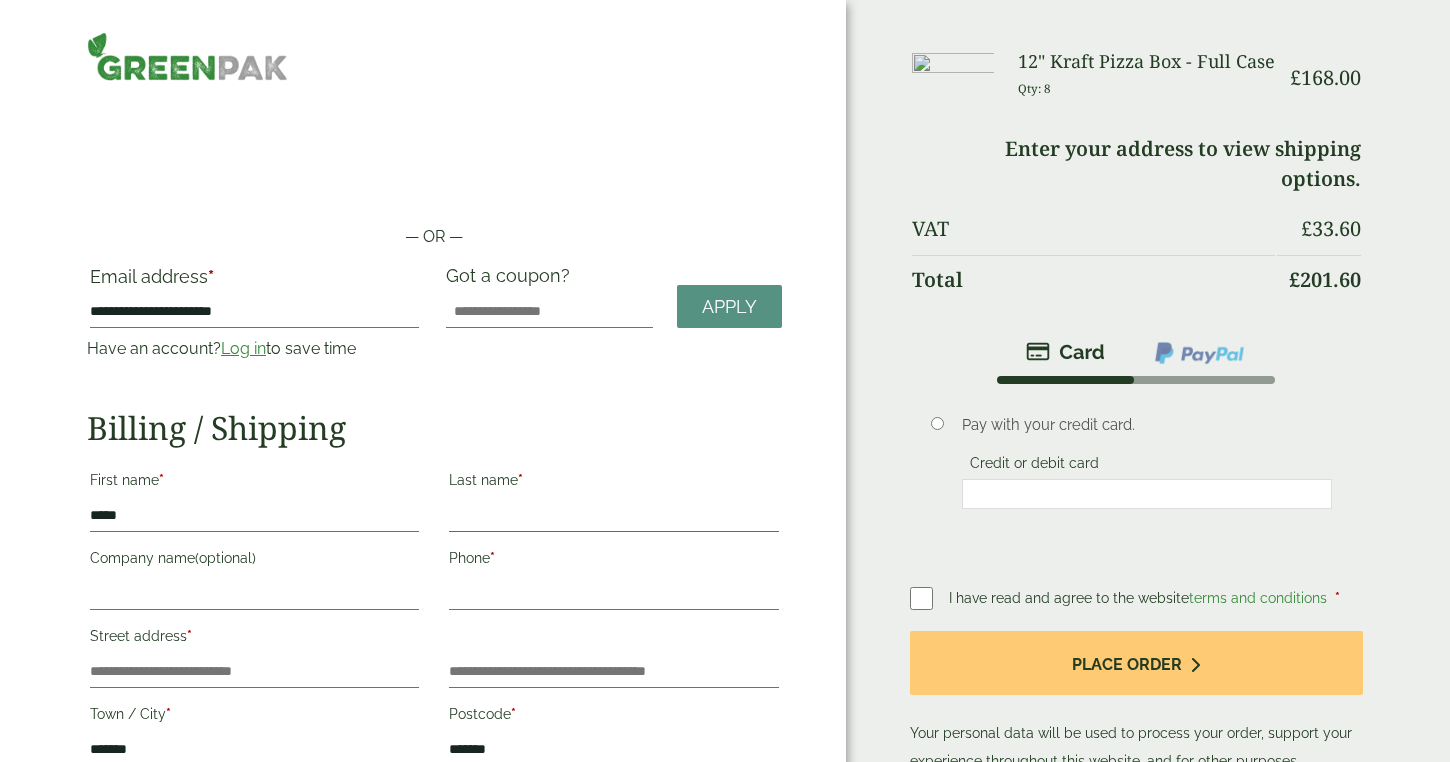 type on "*****" 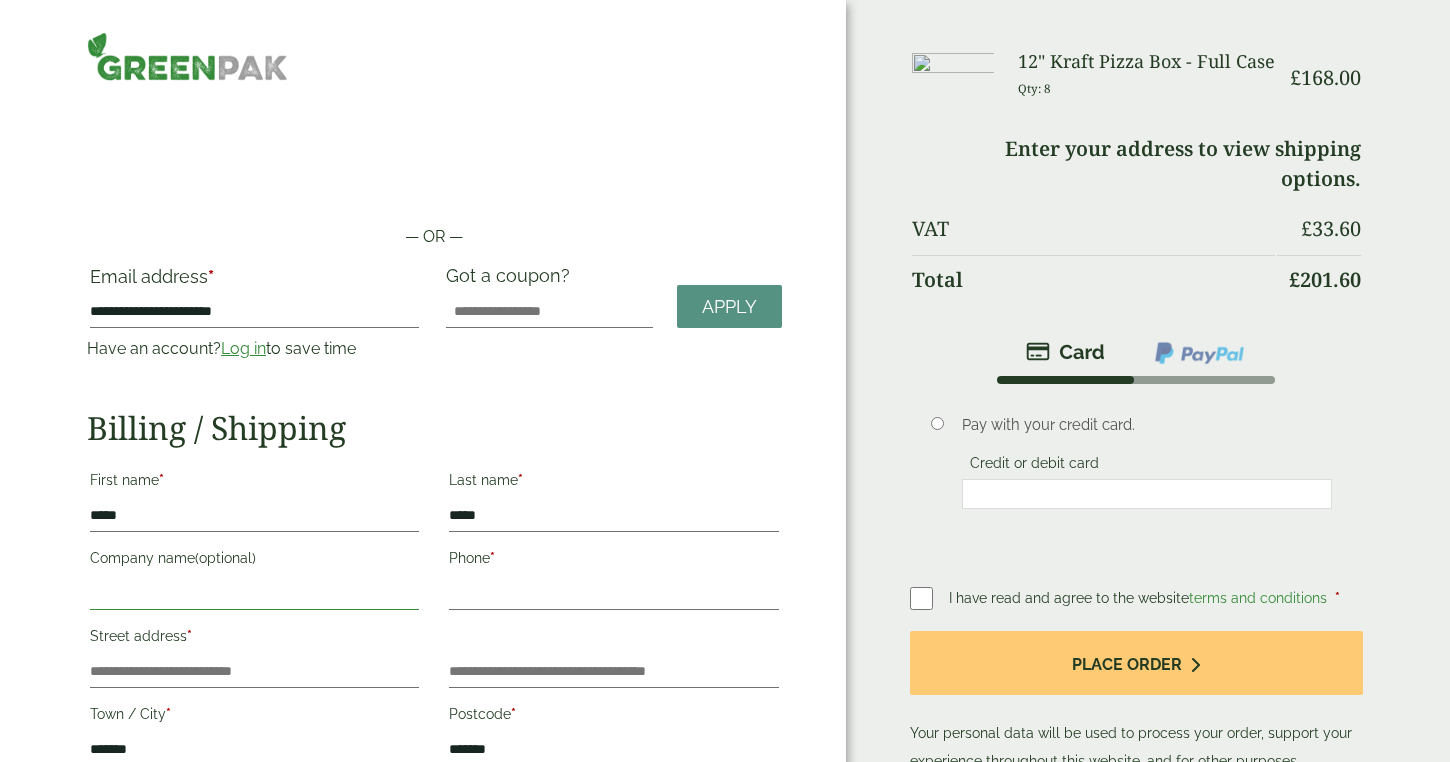 type on "**********" 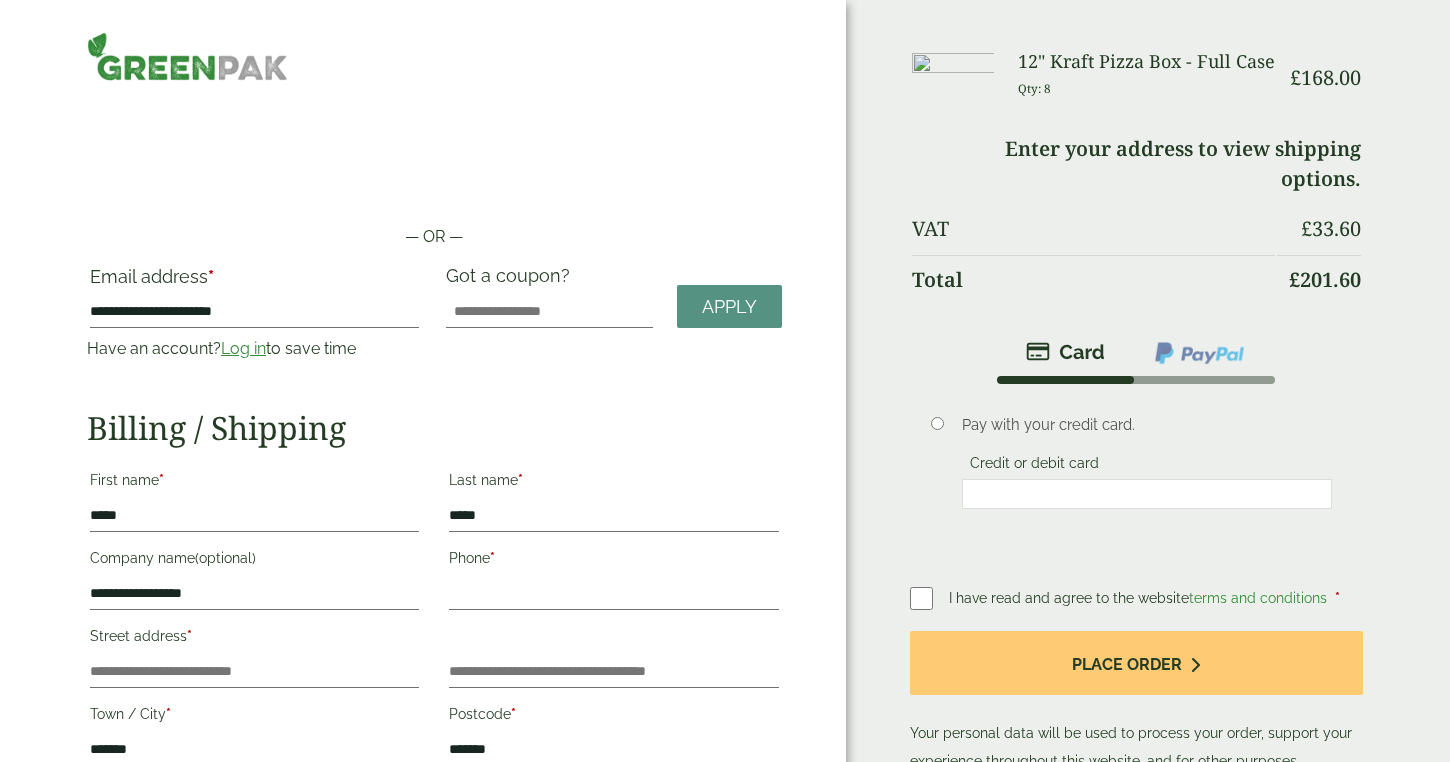 type on "**********" 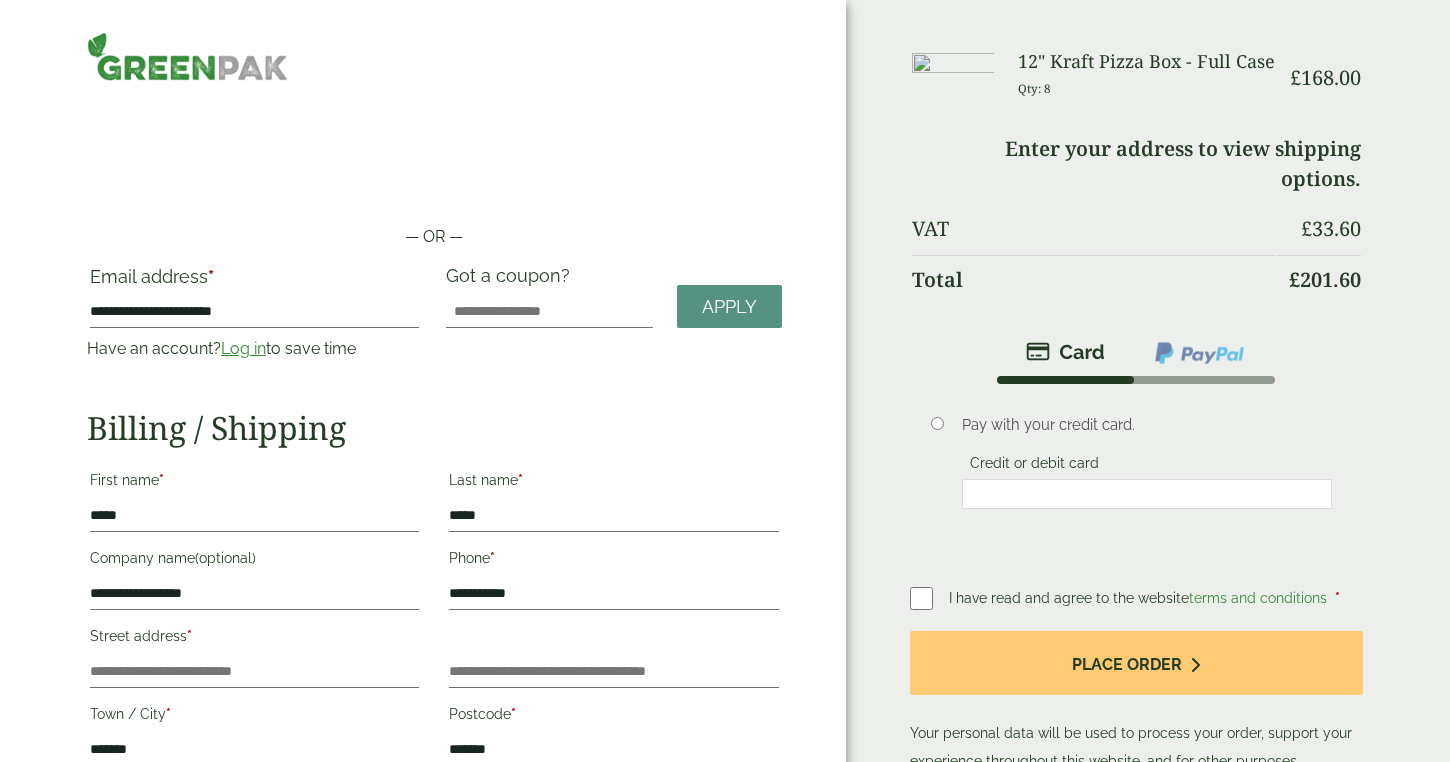 type on "**********" 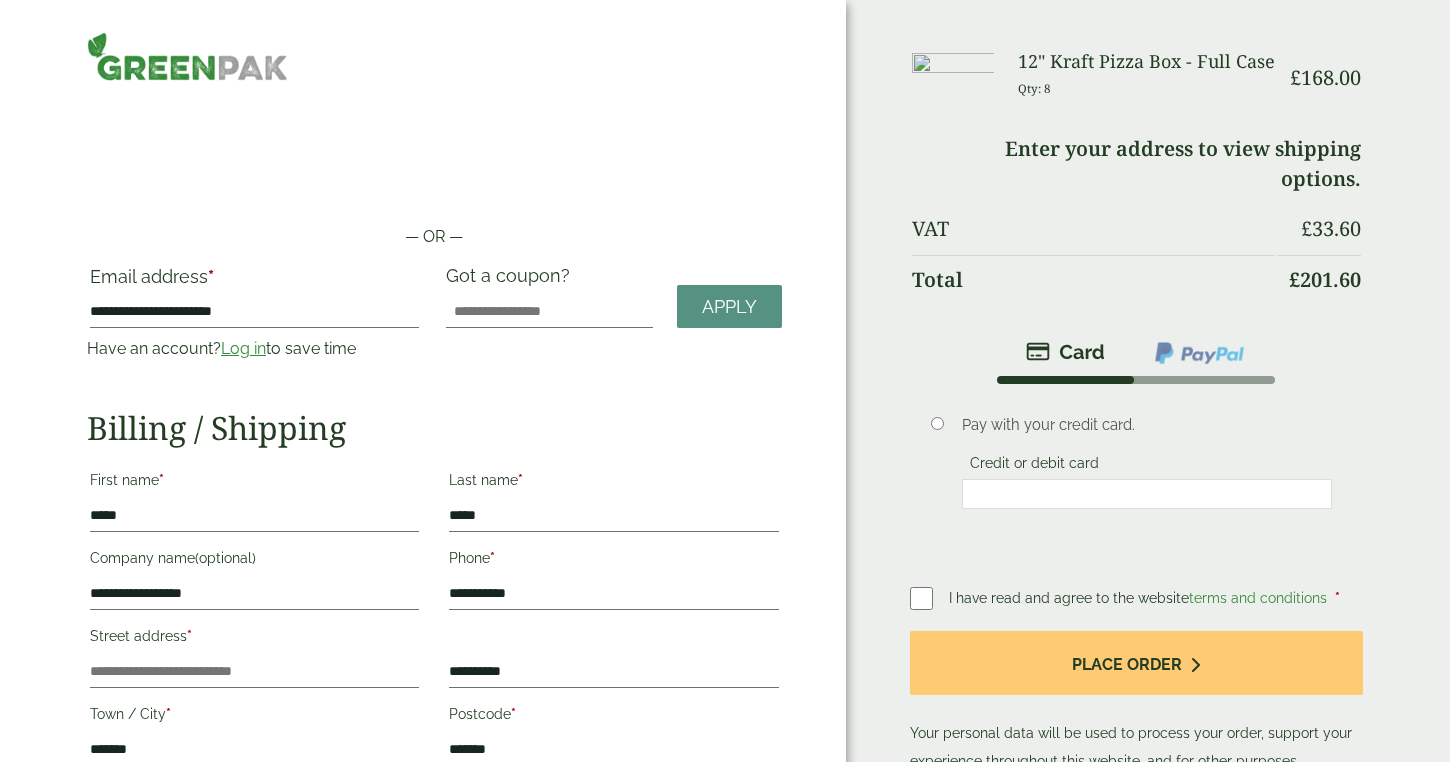 type on "**********" 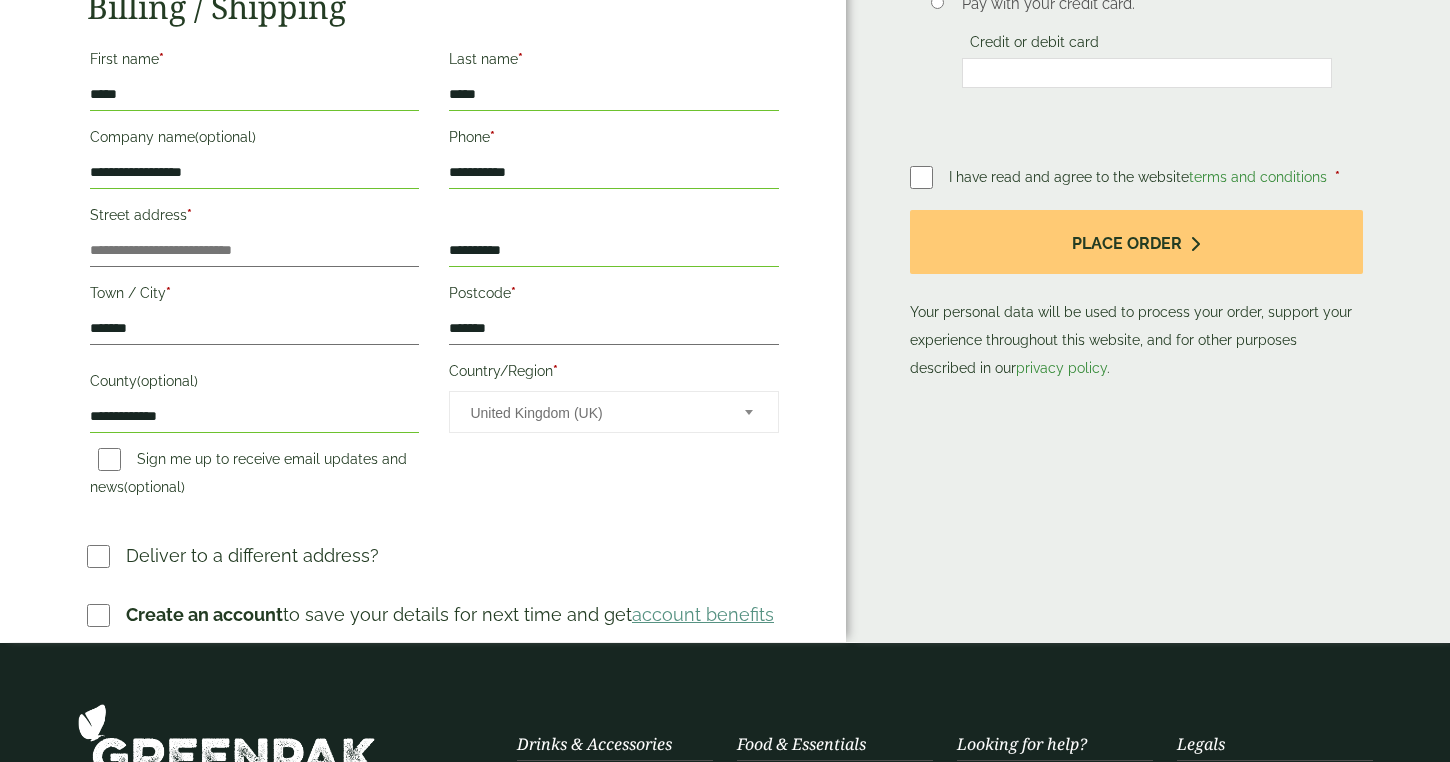 scroll, scrollTop: 425, scrollLeft: 0, axis: vertical 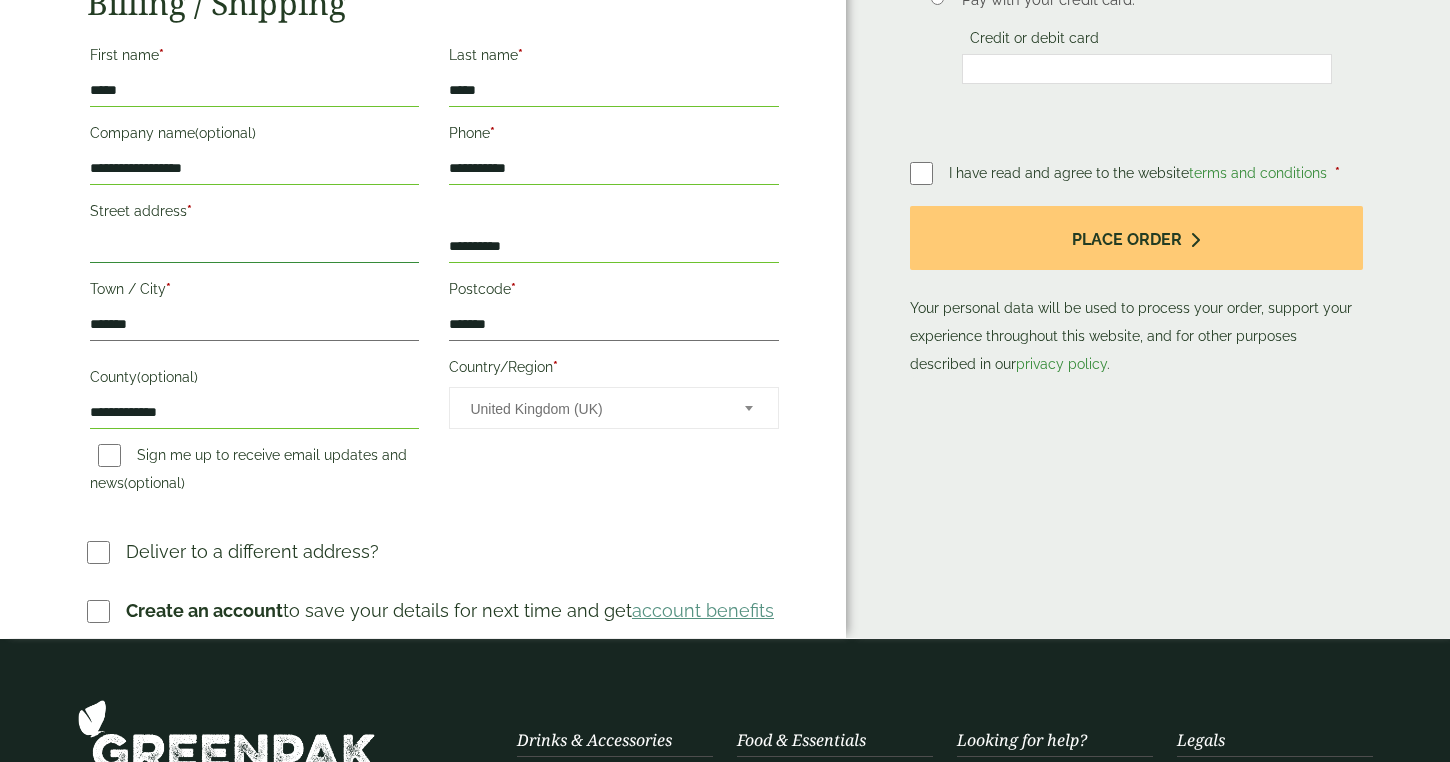 click on "Street address  *" at bounding box center (254, 247) 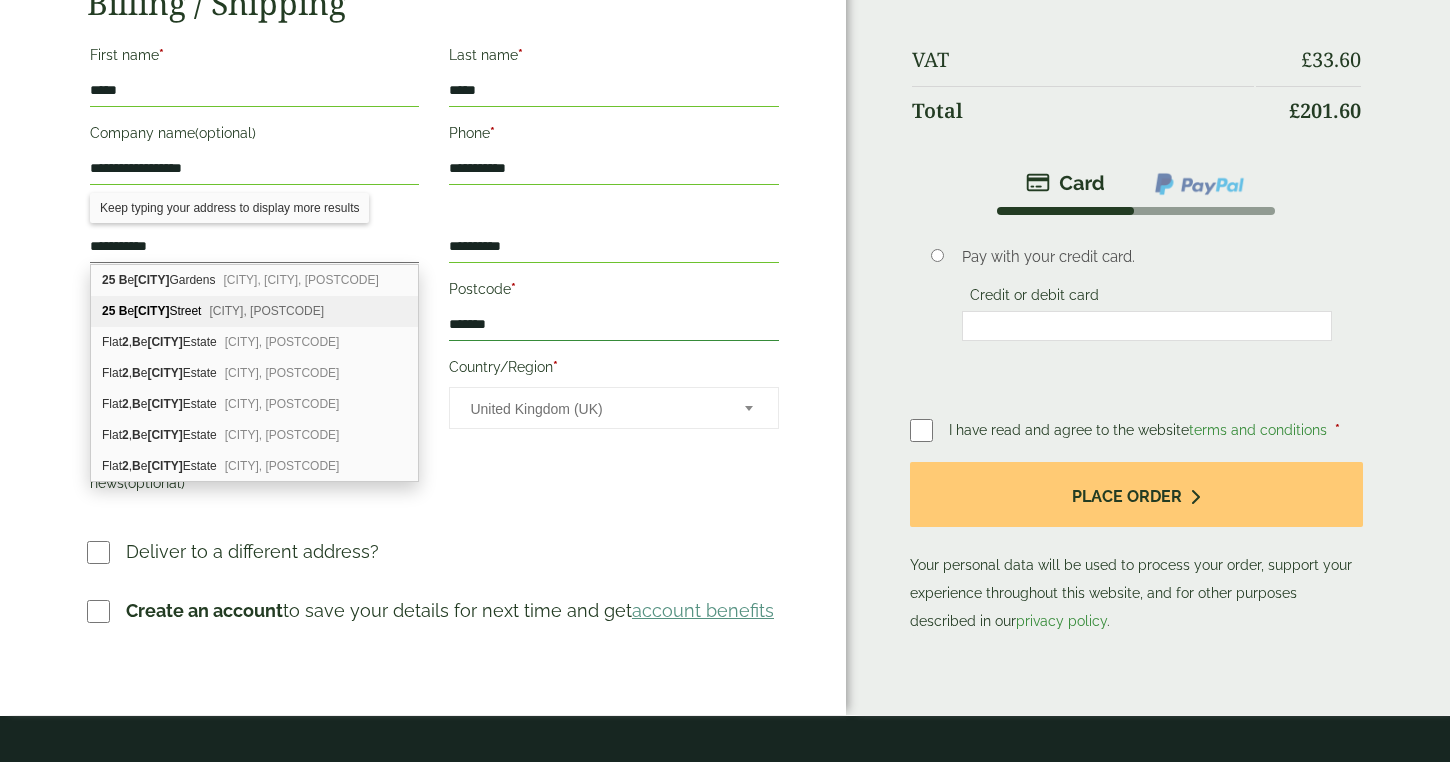 click on "*******" at bounding box center (613, 325) 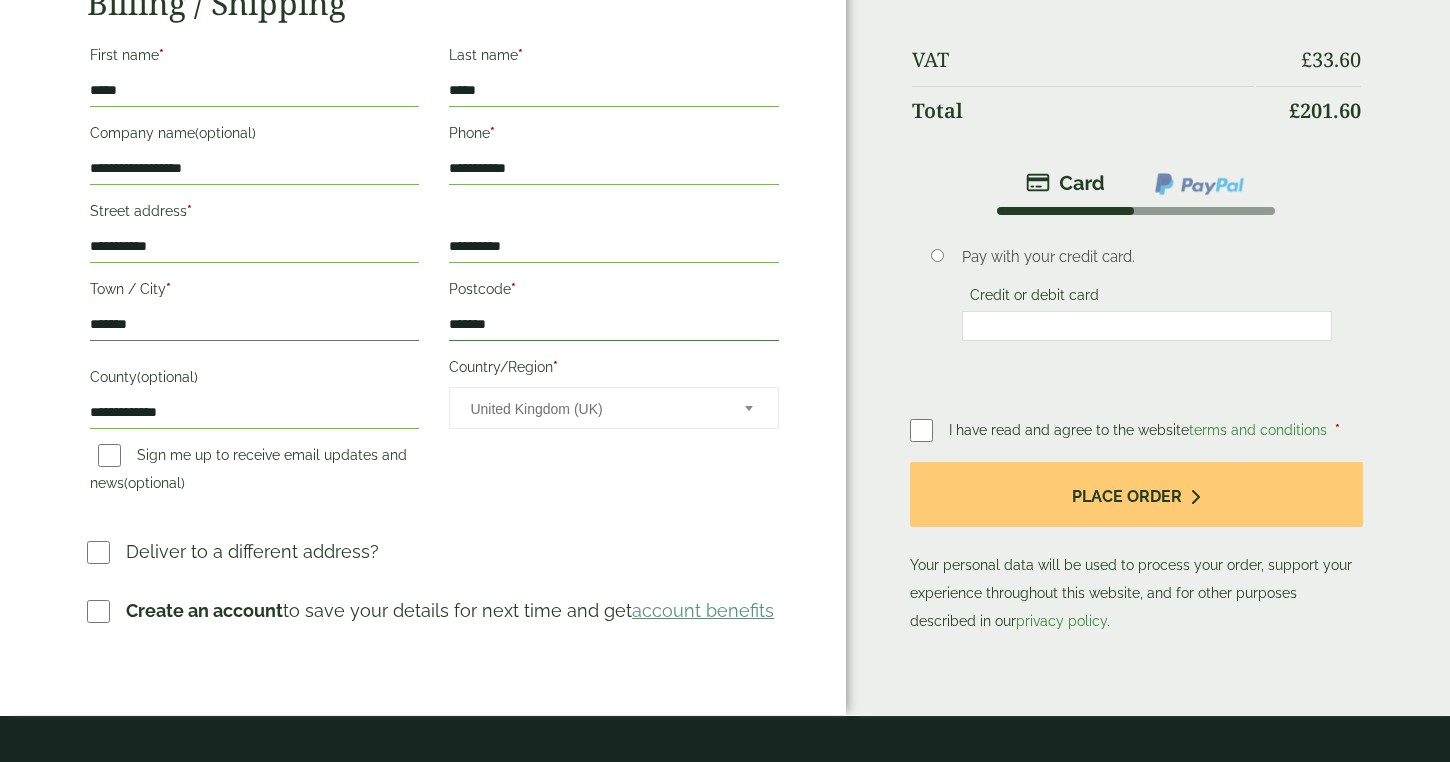 scroll, scrollTop: 393, scrollLeft: 0, axis: vertical 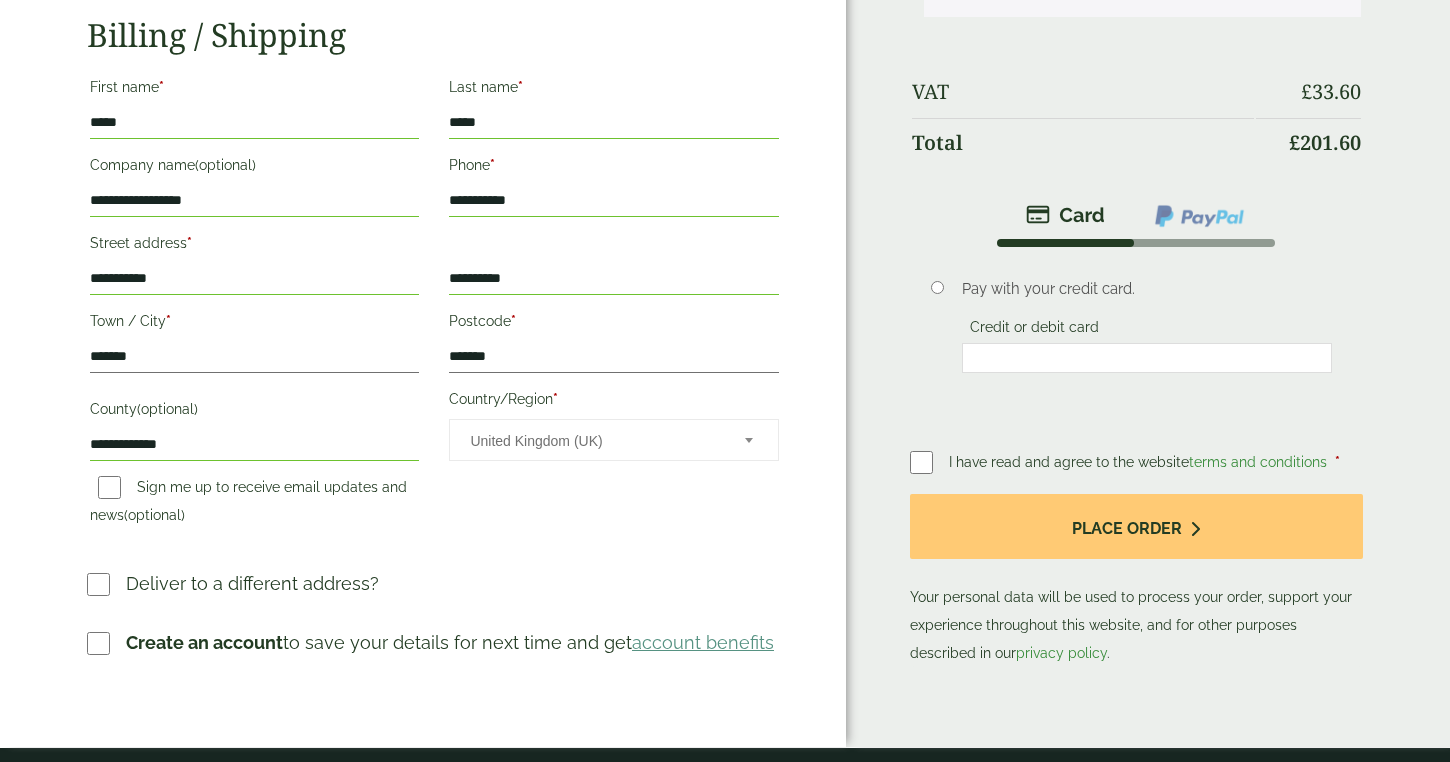 click on "**********" at bounding box center (254, 279) 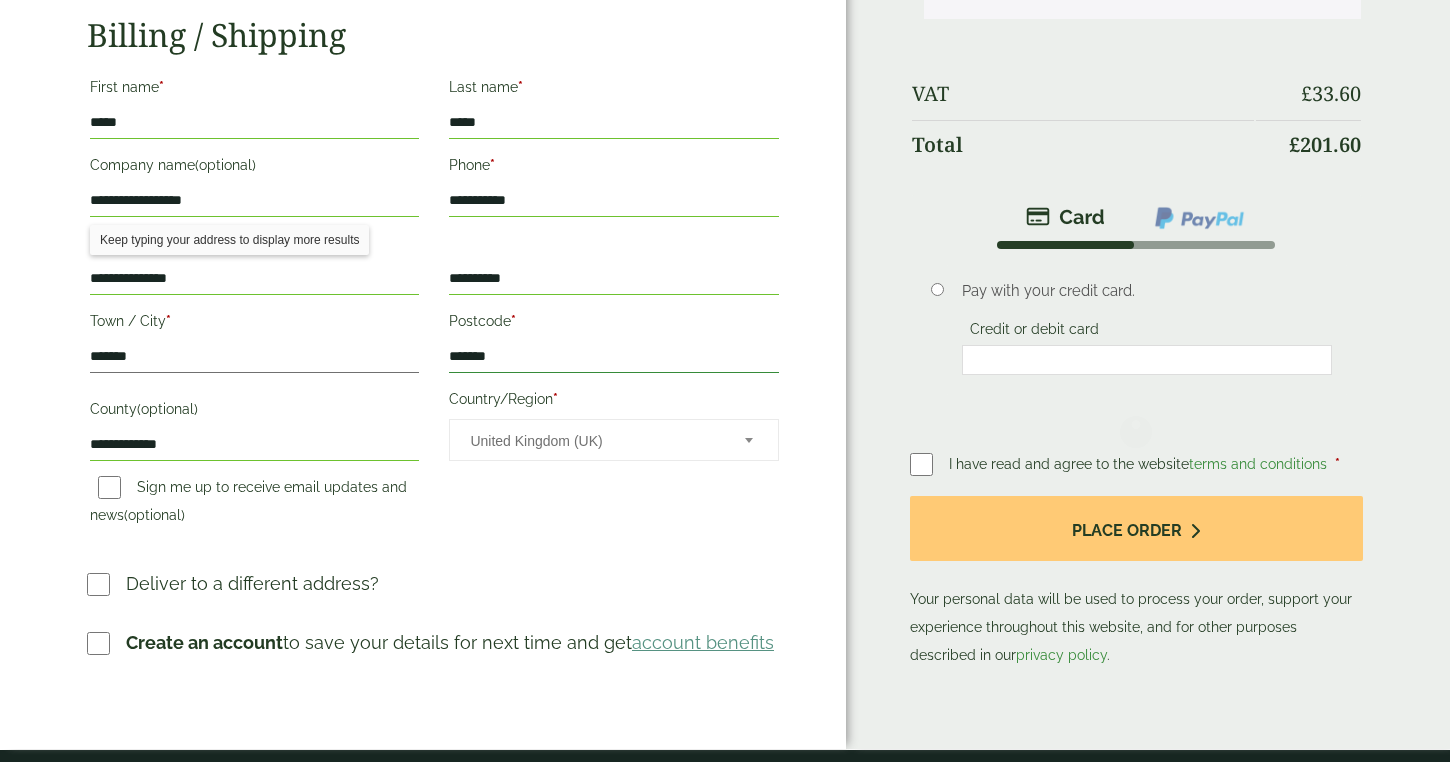 click on "Postcode  * *******" at bounding box center [613, 340] 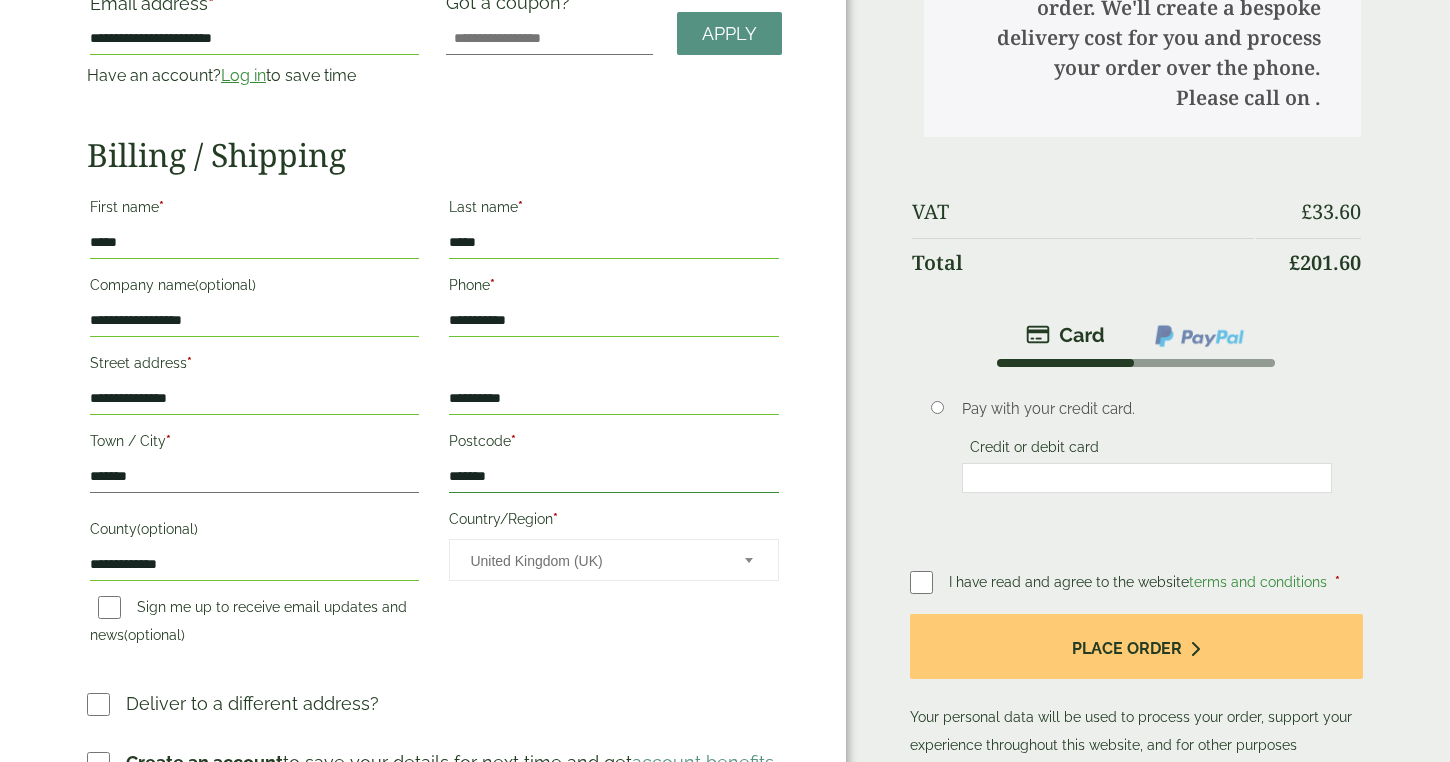 scroll, scrollTop: 368, scrollLeft: 0, axis: vertical 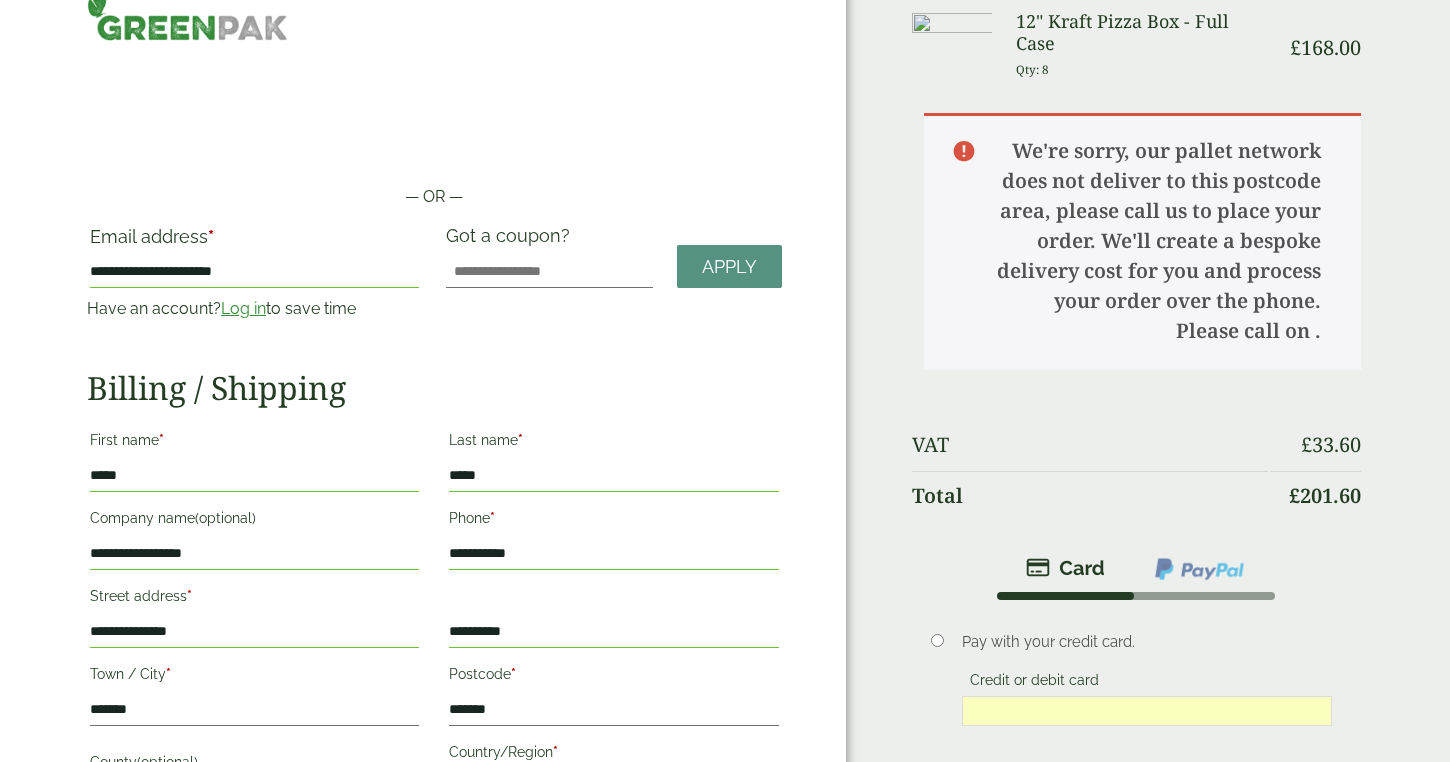 click on "**********" at bounding box center (254, 632) 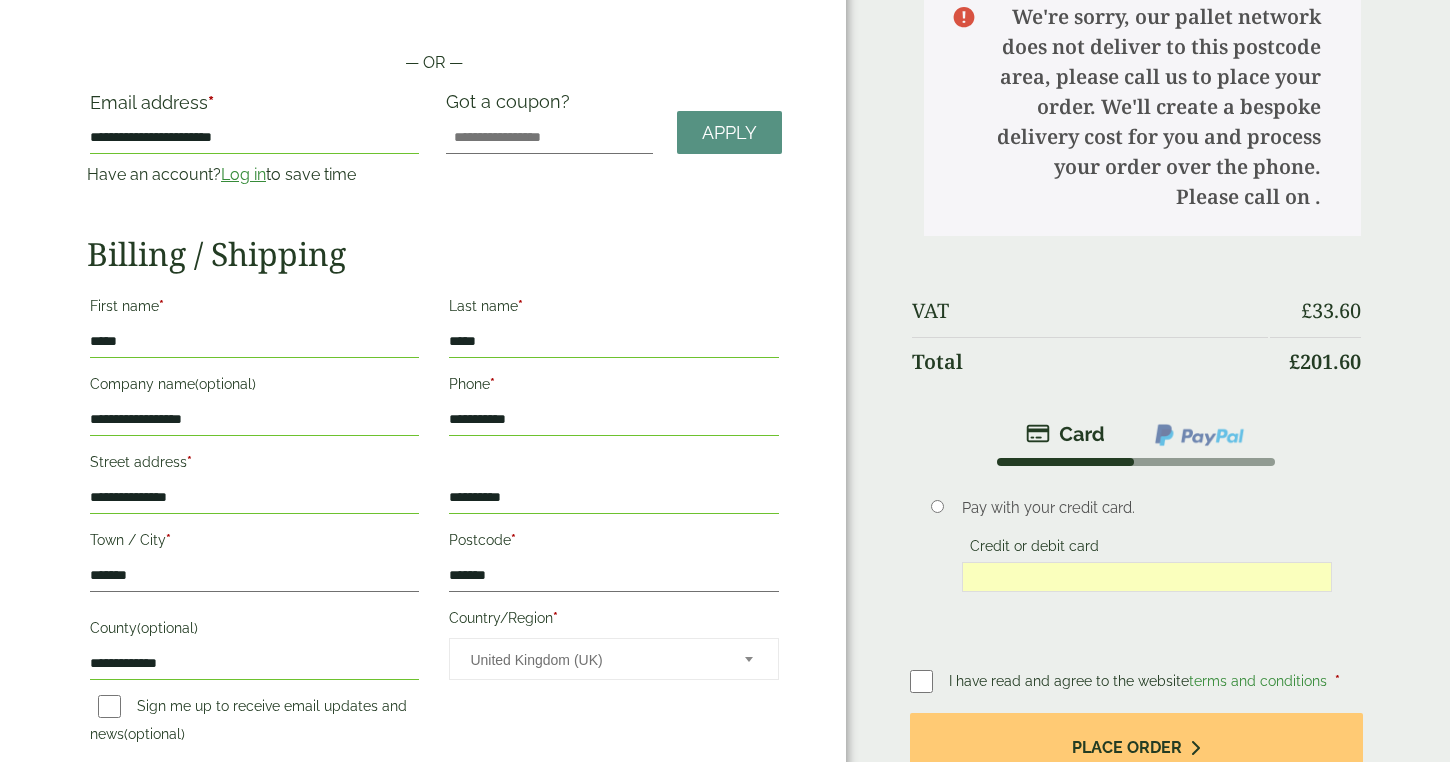 scroll, scrollTop: 184, scrollLeft: 0, axis: vertical 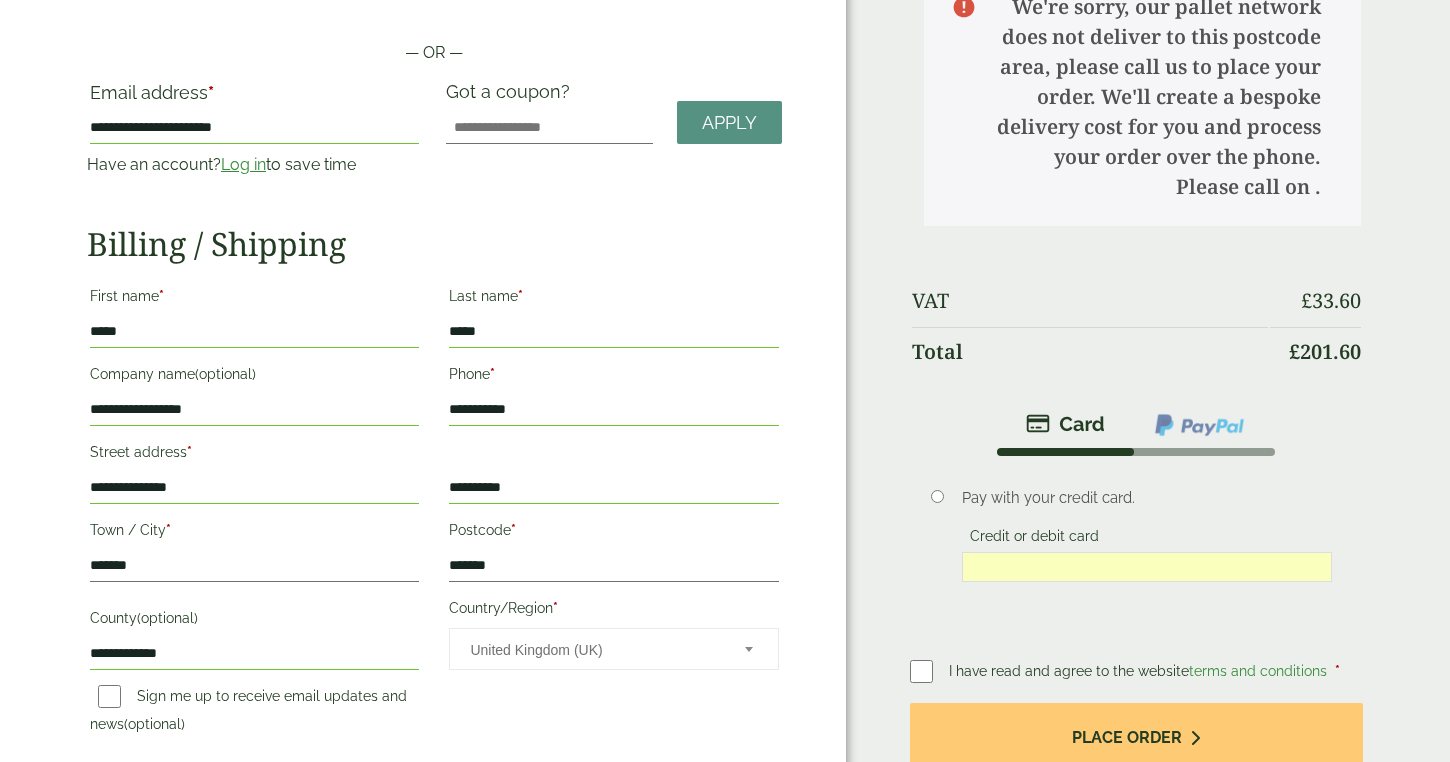 type on "**********" 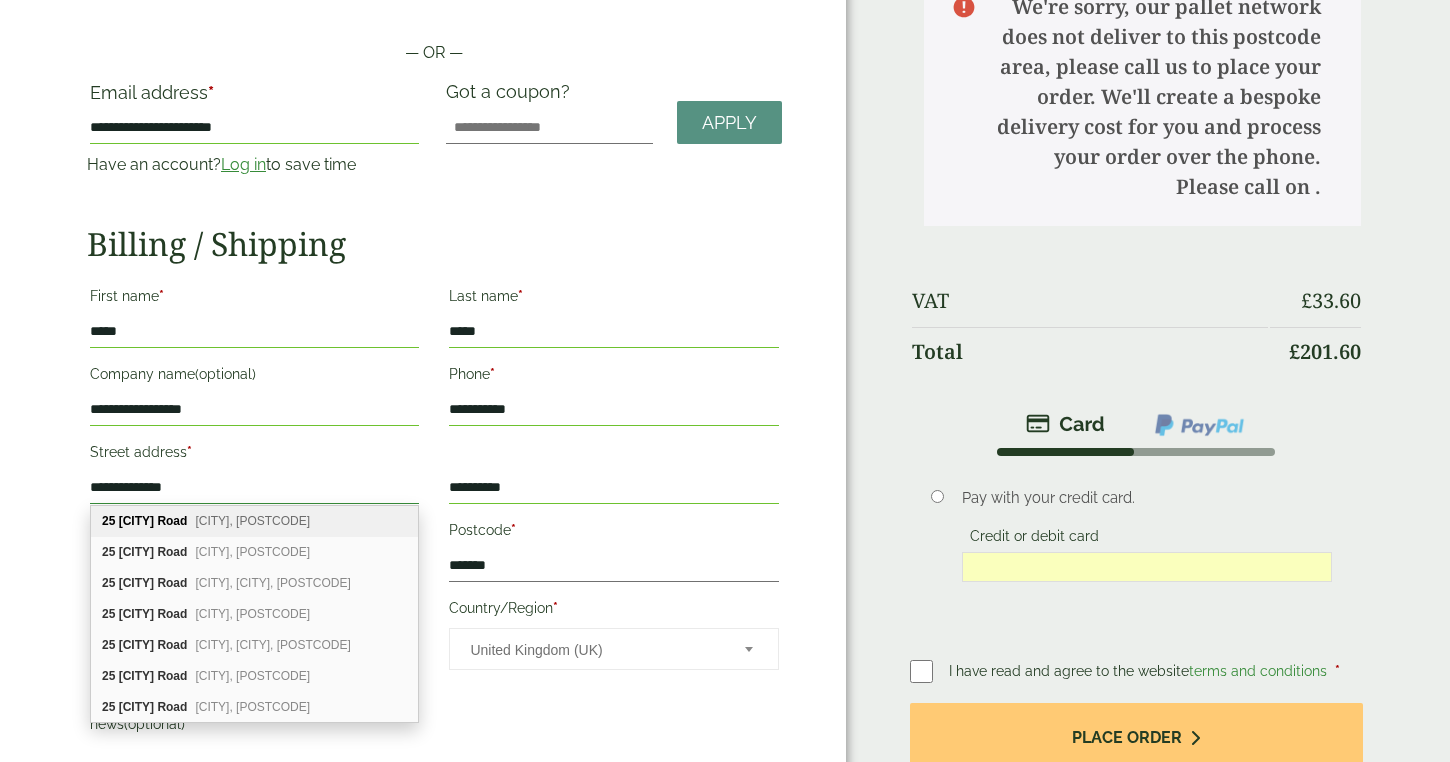 drag, startPoint x: 233, startPoint y: 484, endPoint x: 43, endPoint y: 478, distance: 190.09471 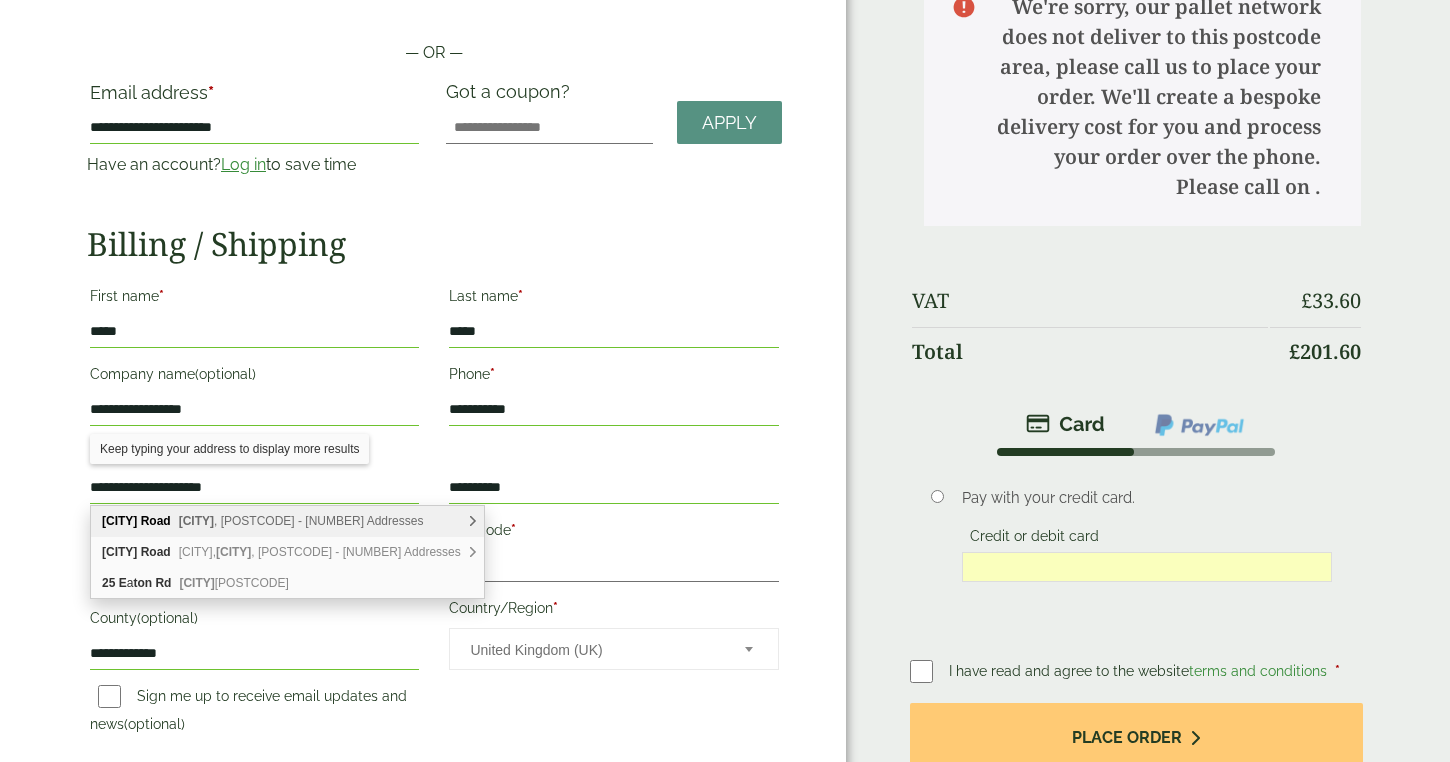 click on "Bristol , BS7 8TL - 29 Addresses" at bounding box center (301, 521) 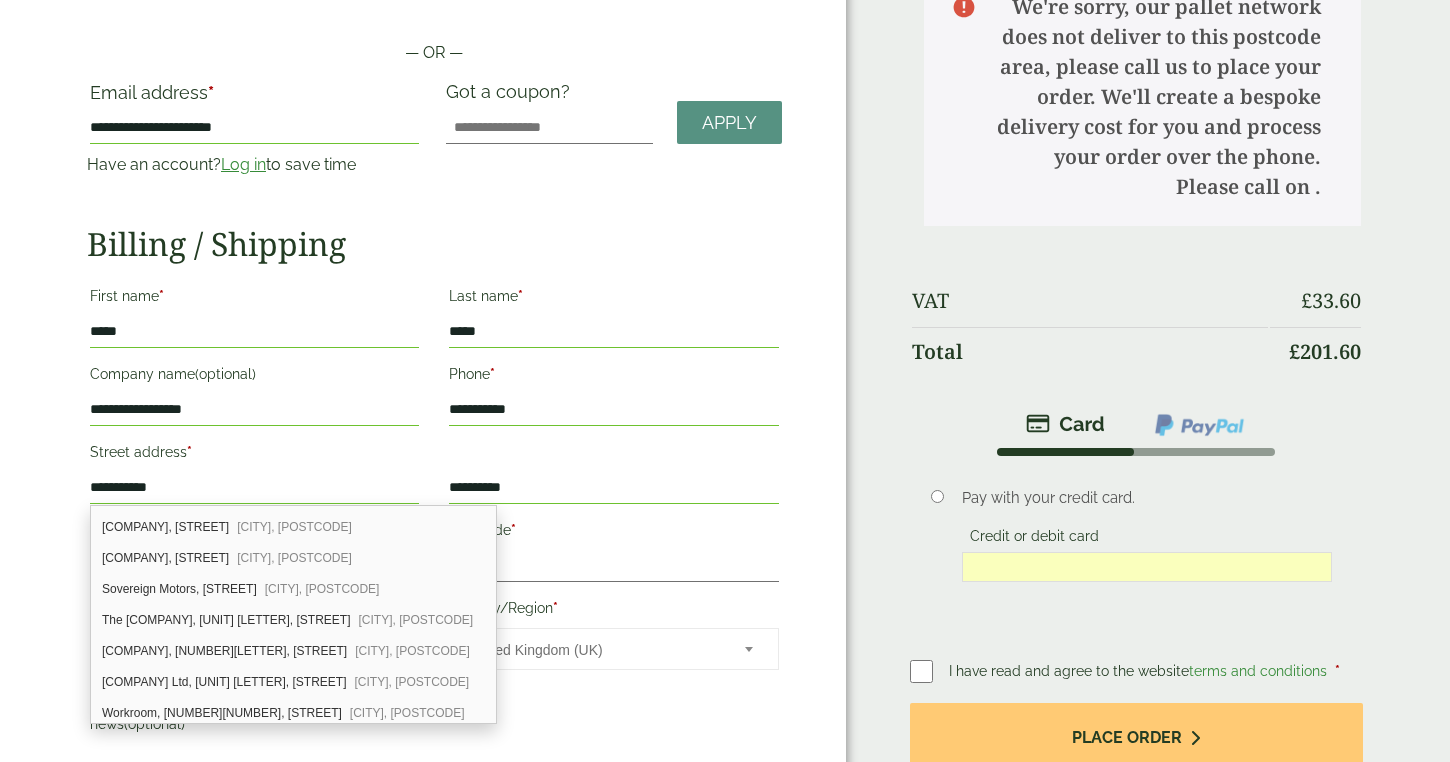 scroll, scrollTop: 619, scrollLeft: 0, axis: vertical 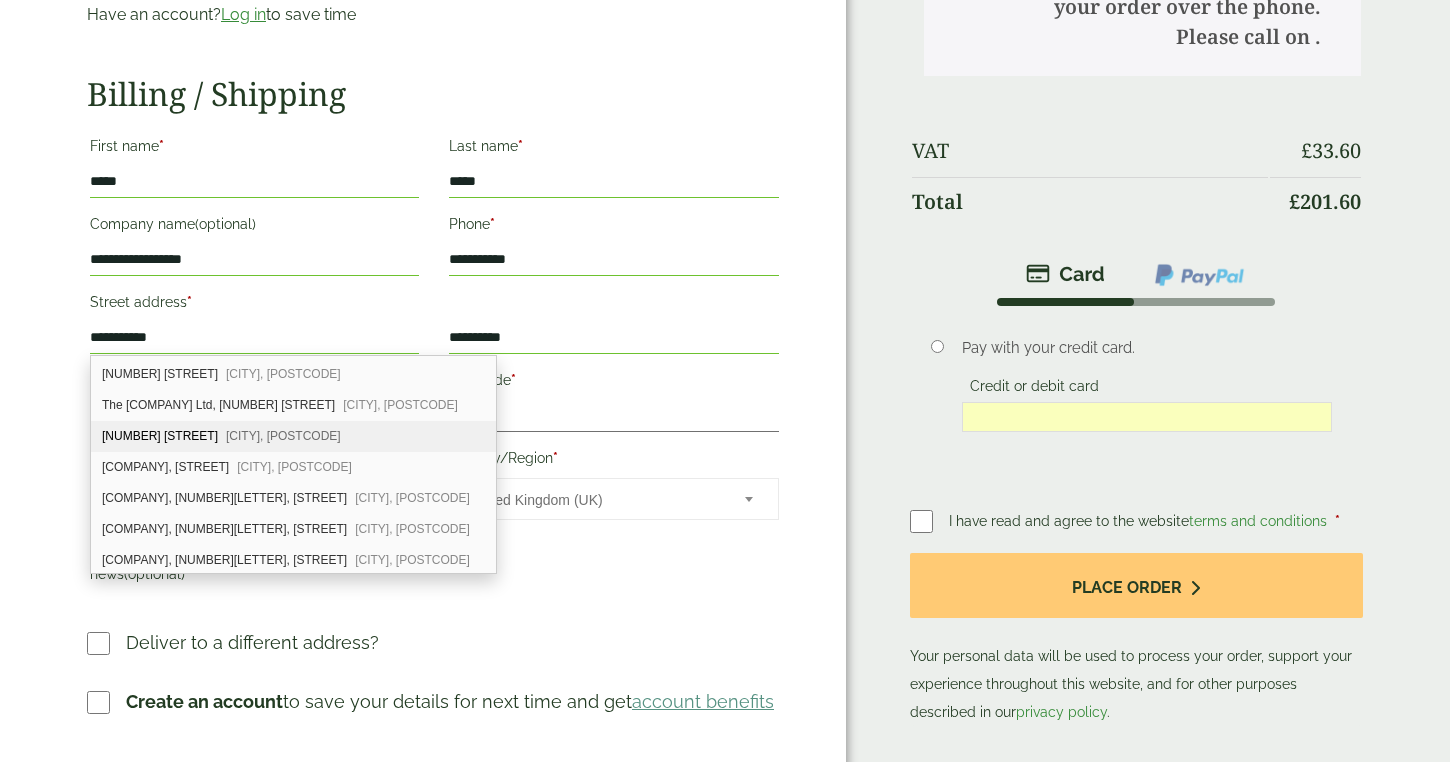 click on "Bristol, BS7 8TL" at bounding box center (283, 436) 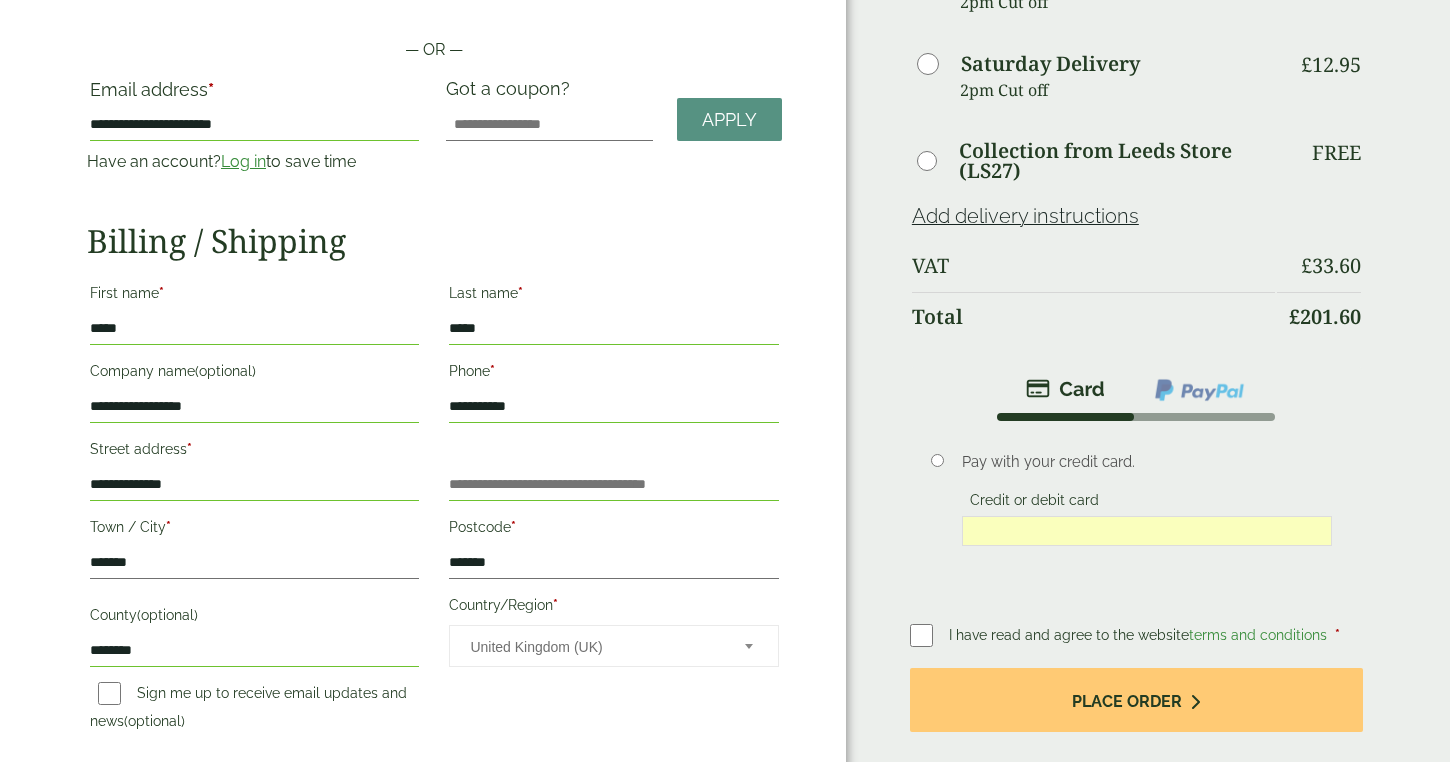scroll, scrollTop: 252, scrollLeft: 0, axis: vertical 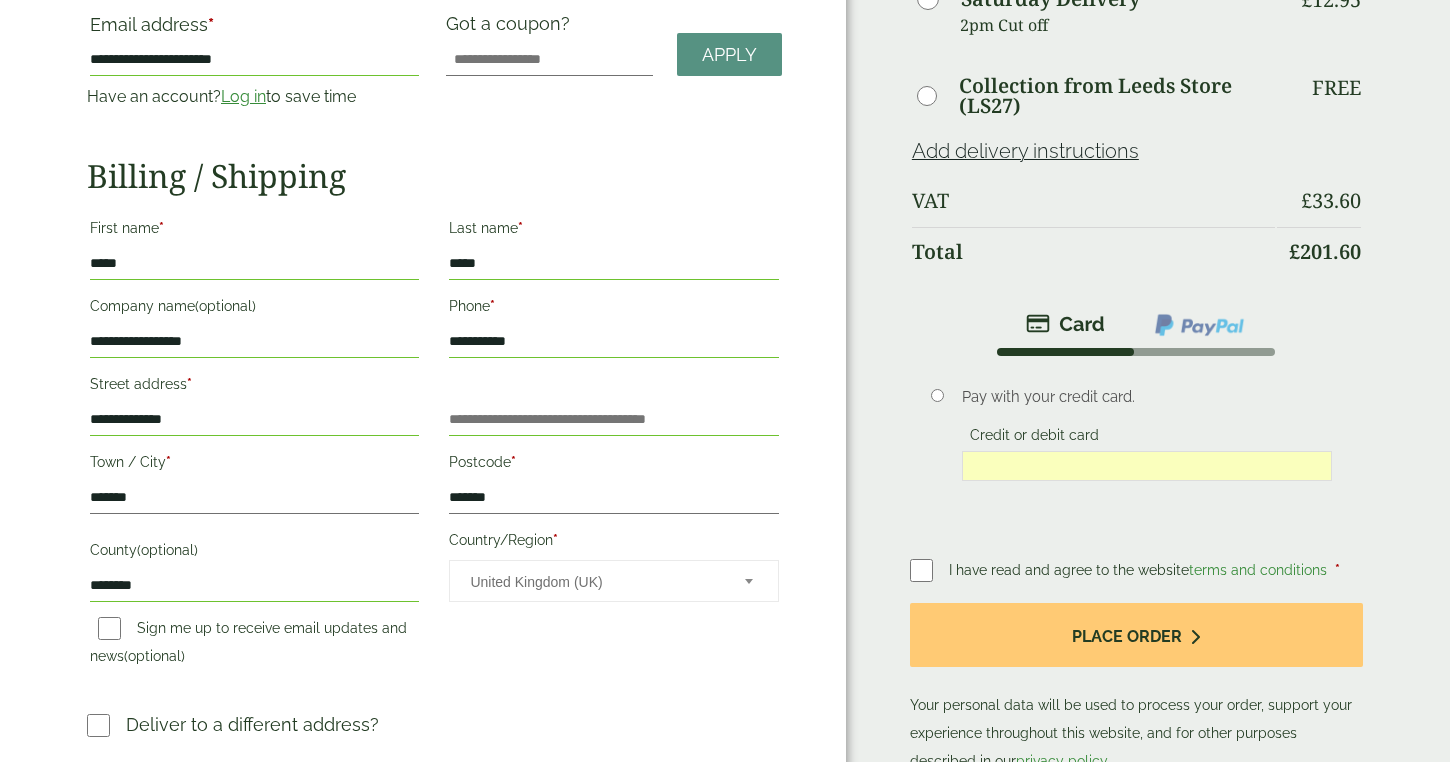 click on "**********" at bounding box center [254, 420] 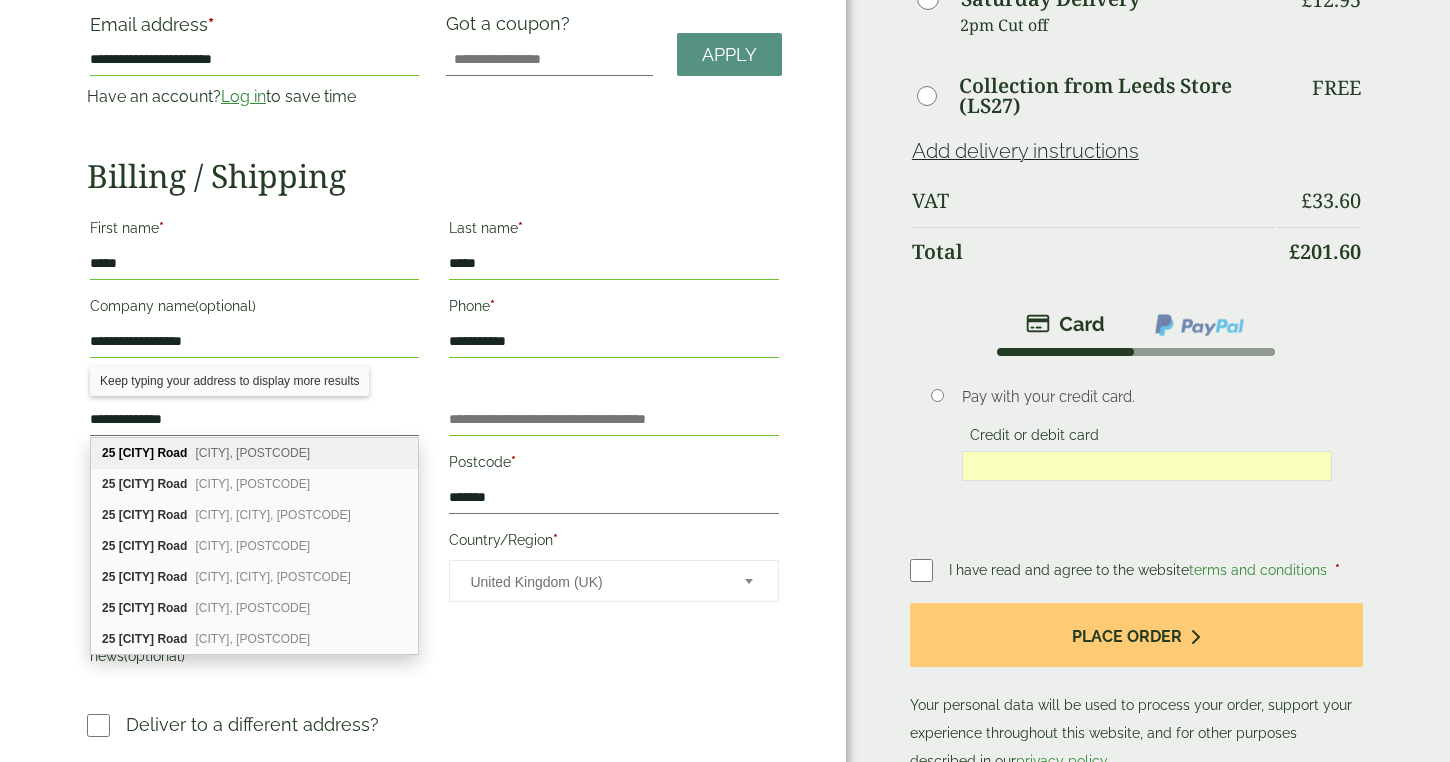 click on "**********" at bounding box center [423, 301] 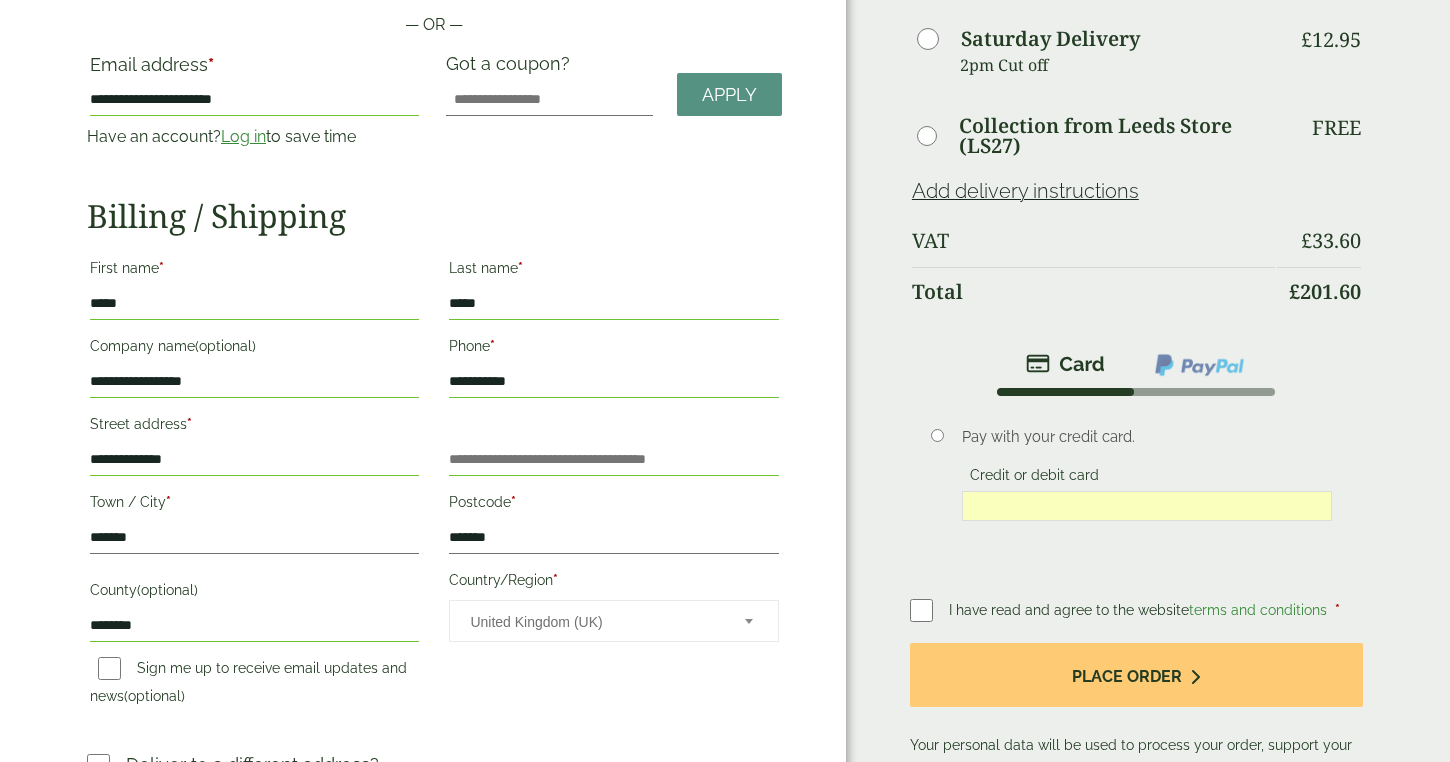 scroll, scrollTop: 214, scrollLeft: 0, axis: vertical 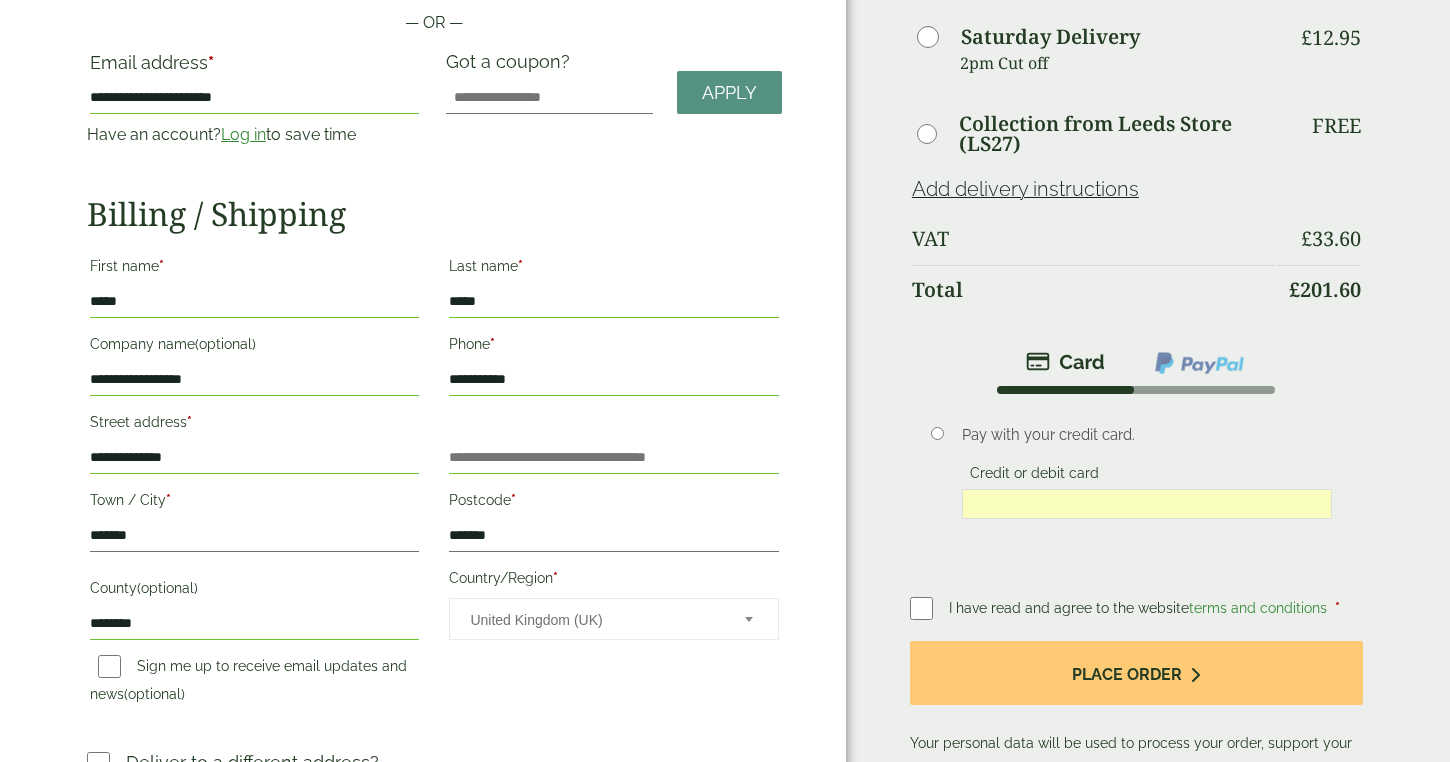 click on "**********" at bounding box center [254, 458] 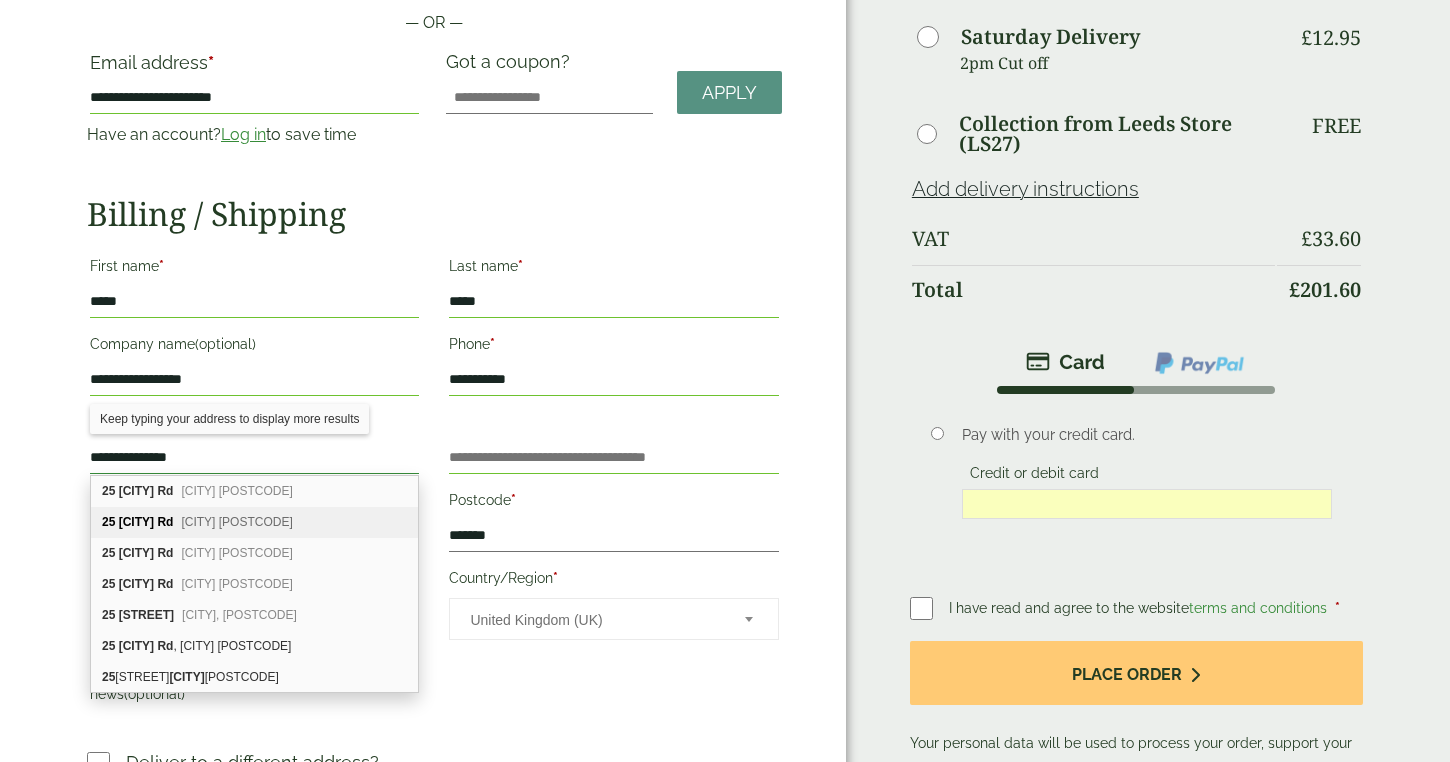 type on "**********" 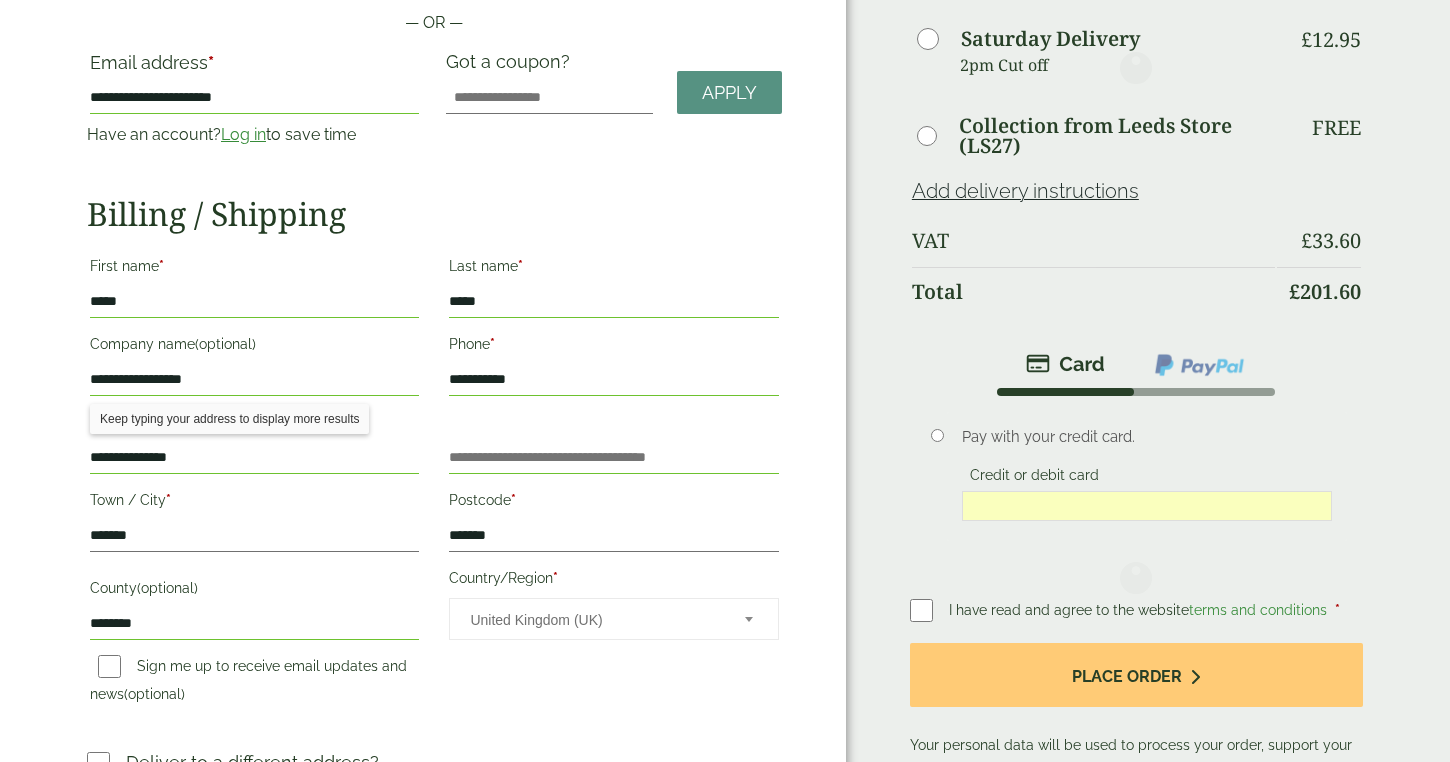 click on "**********" at bounding box center [423, 340] 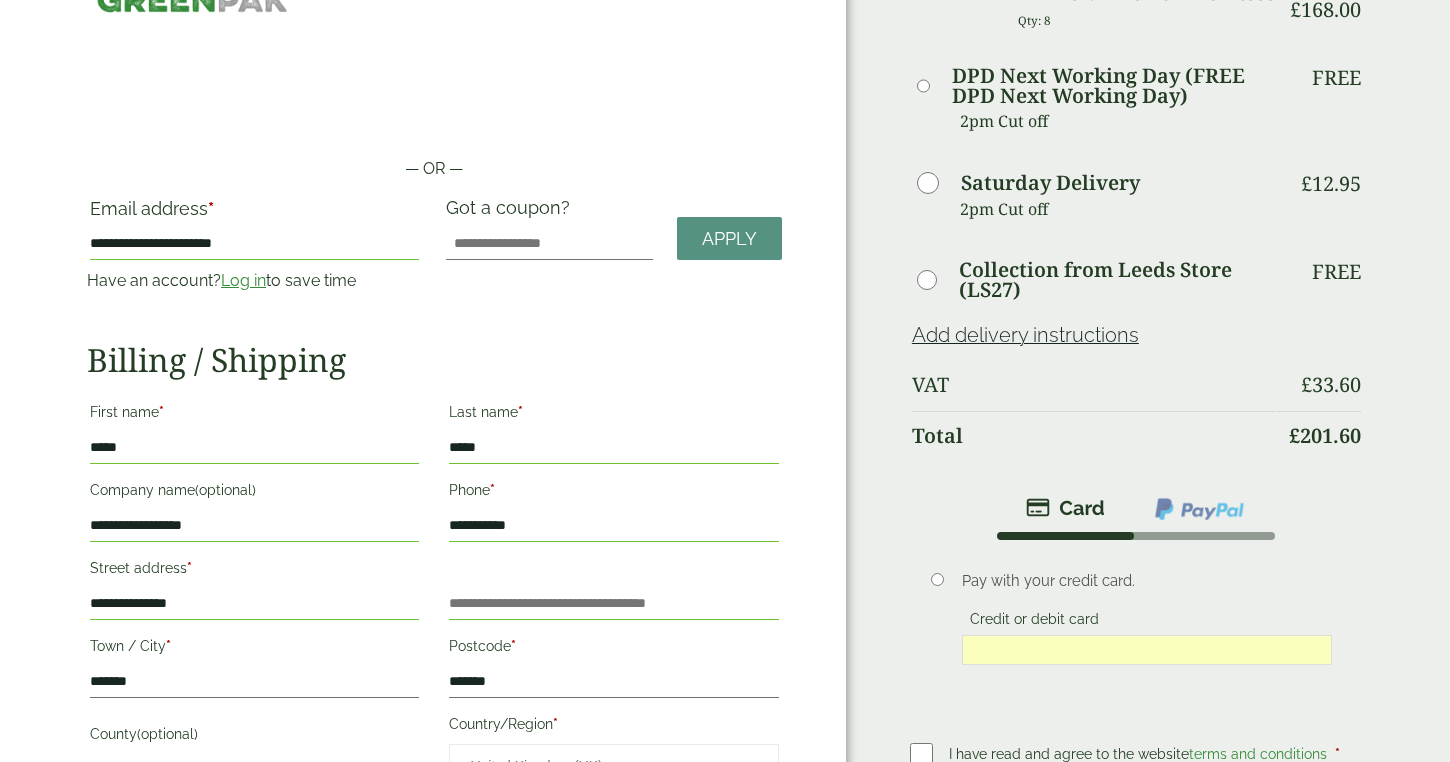 scroll, scrollTop: 60, scrollLeft: 0, axis: vertical 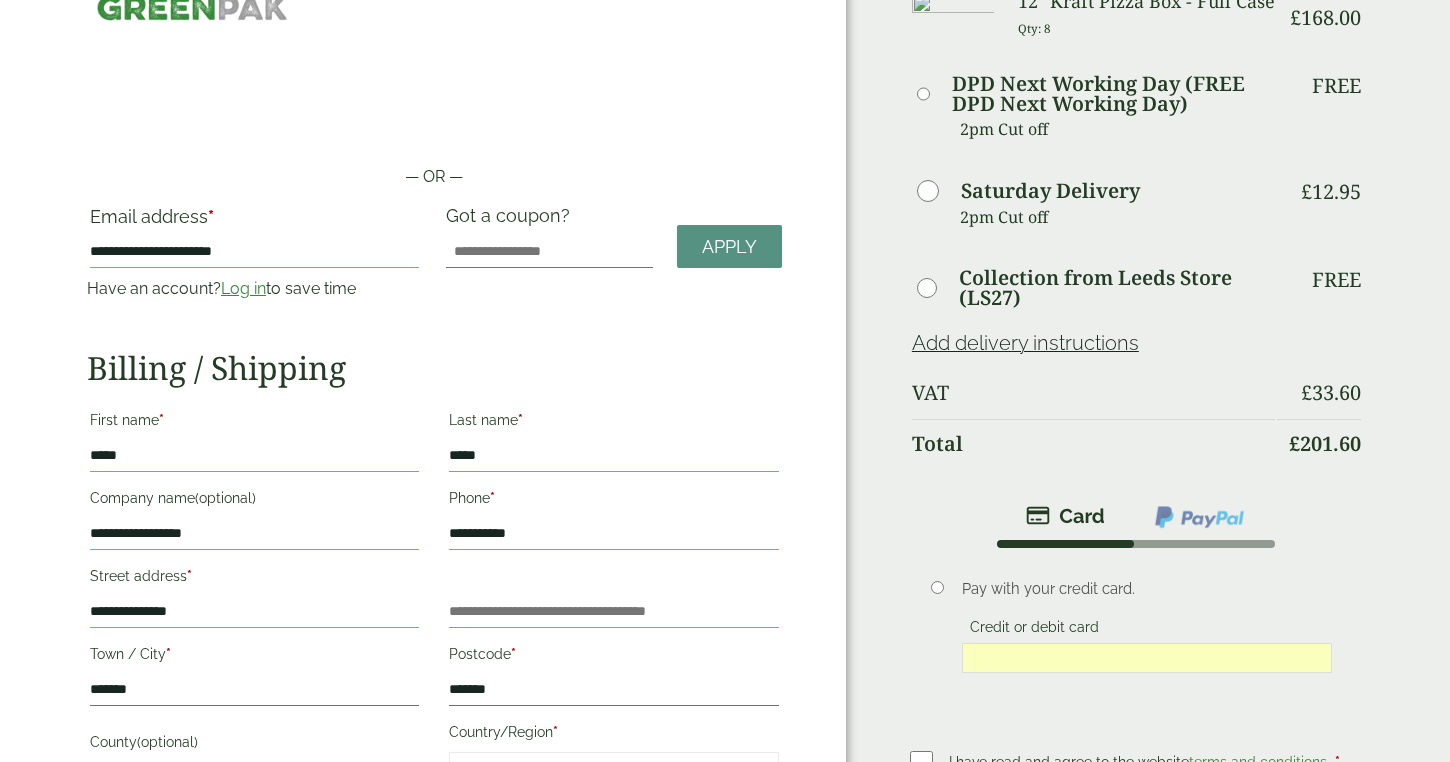 click on "Add delivery instructions" at bounding box center (1025, 343) 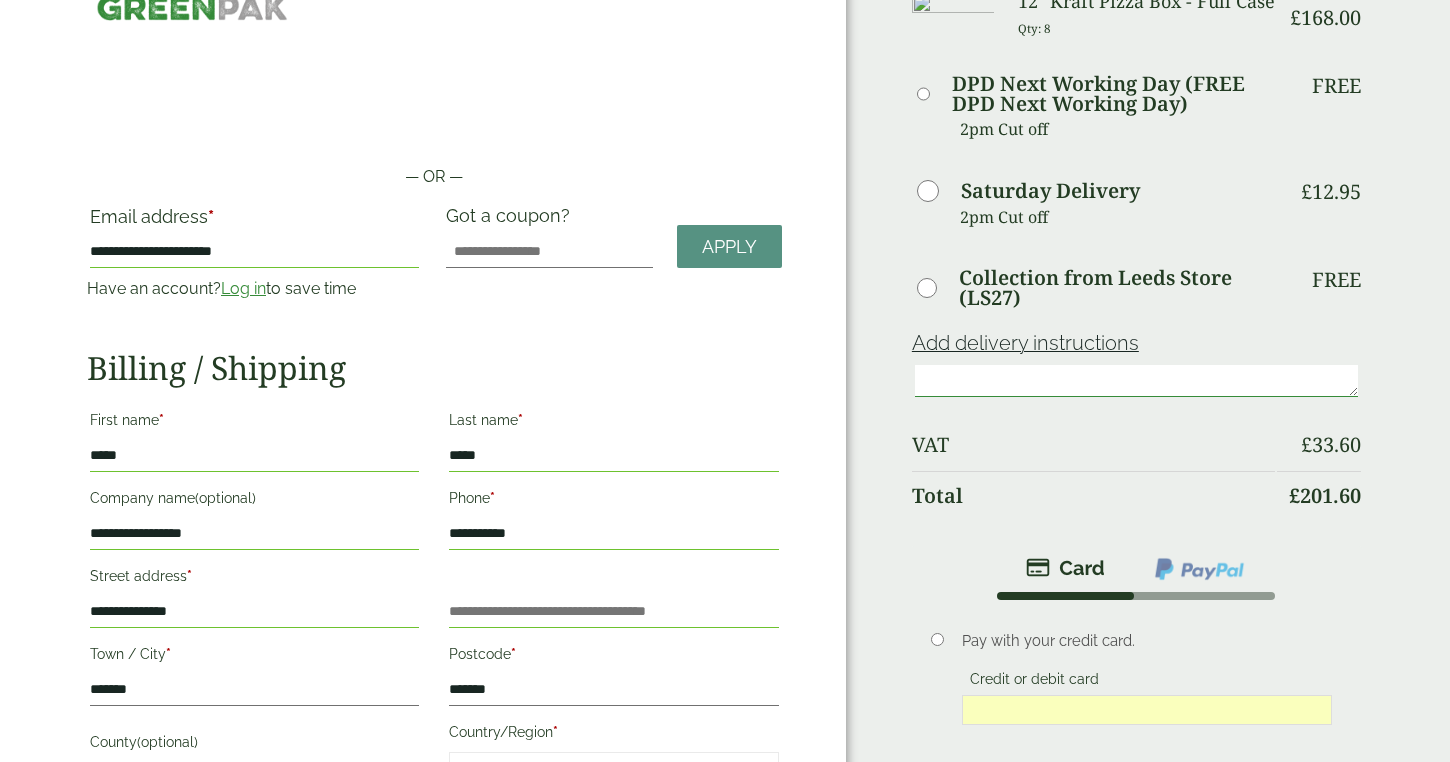 click at bounding box center (1136, 381) 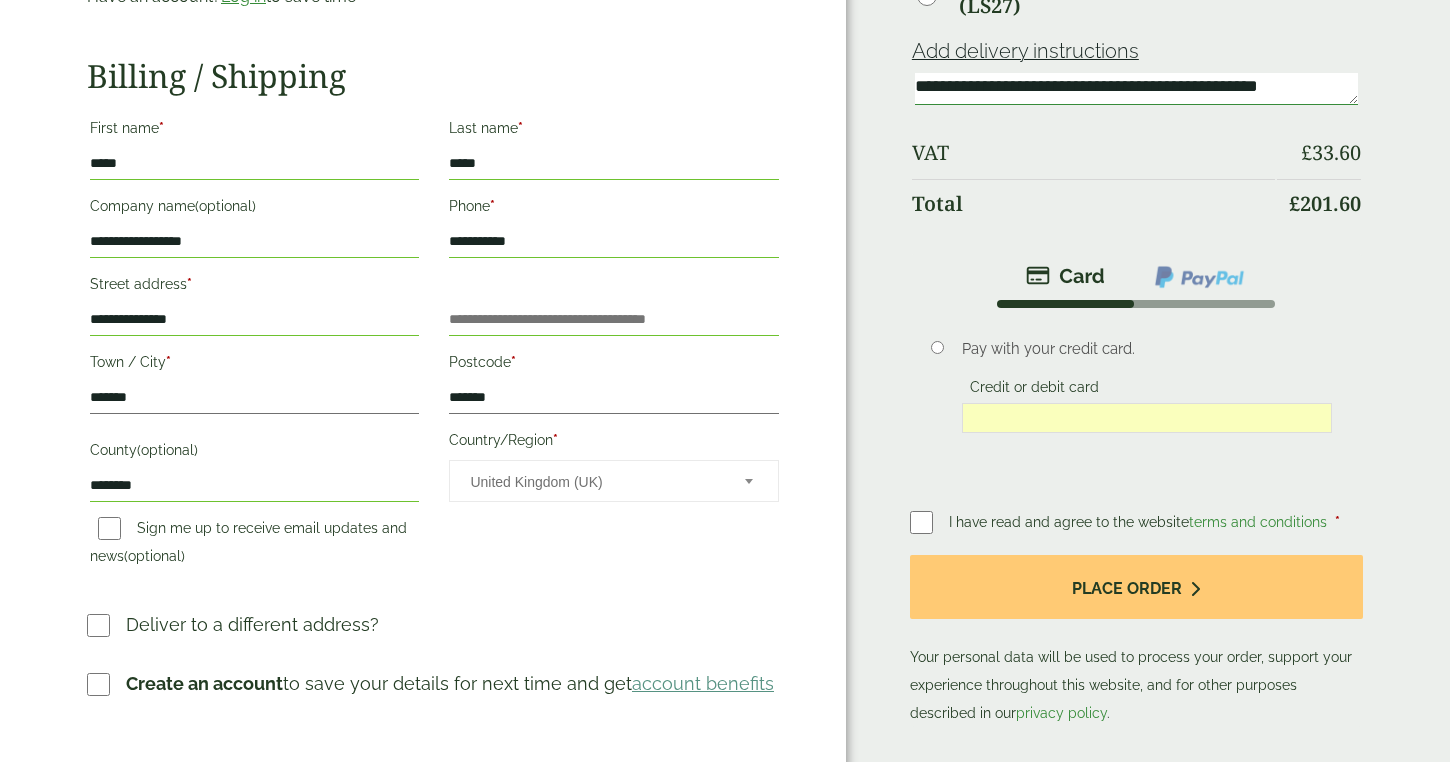 scroll, scrollTop: 357, scrollLeft: 0, axis: vertical 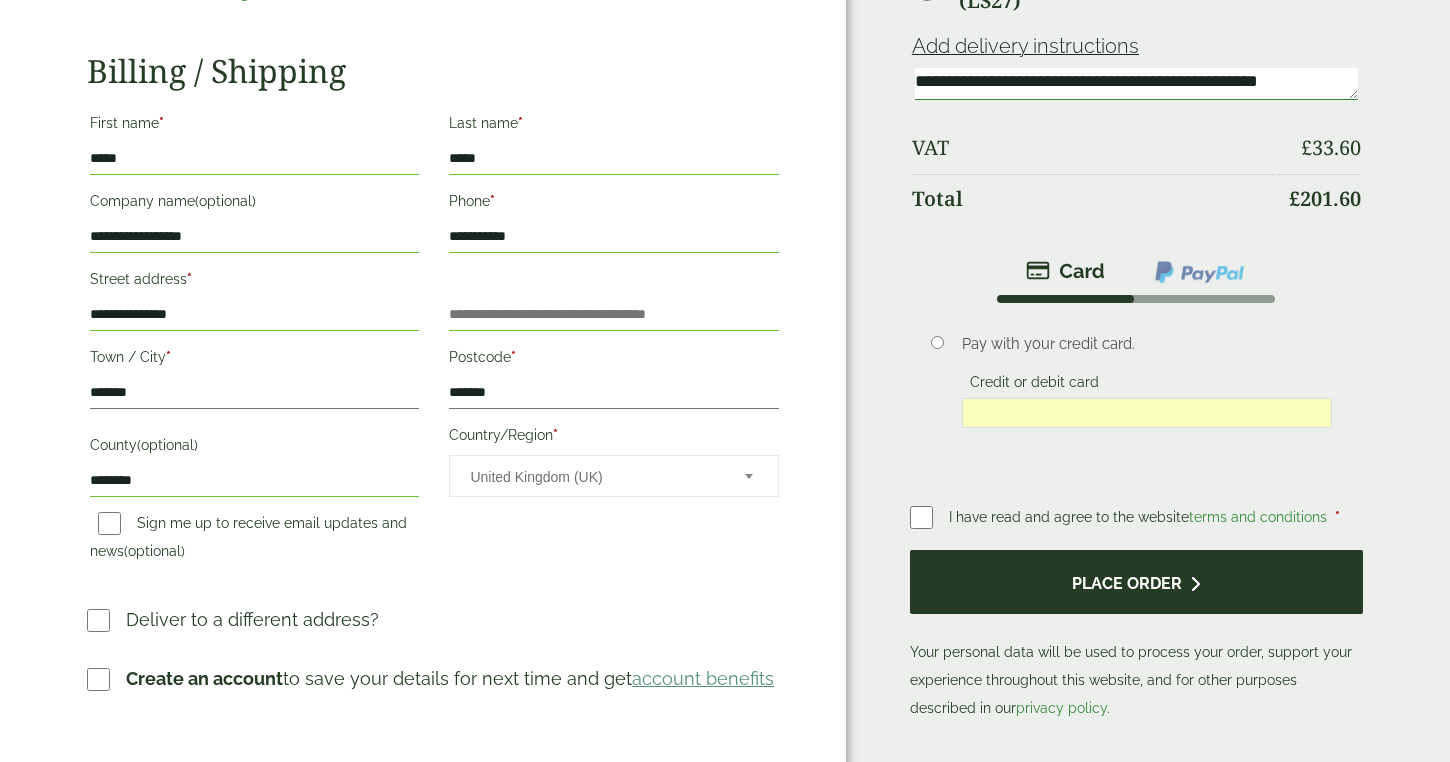 type on "**********" 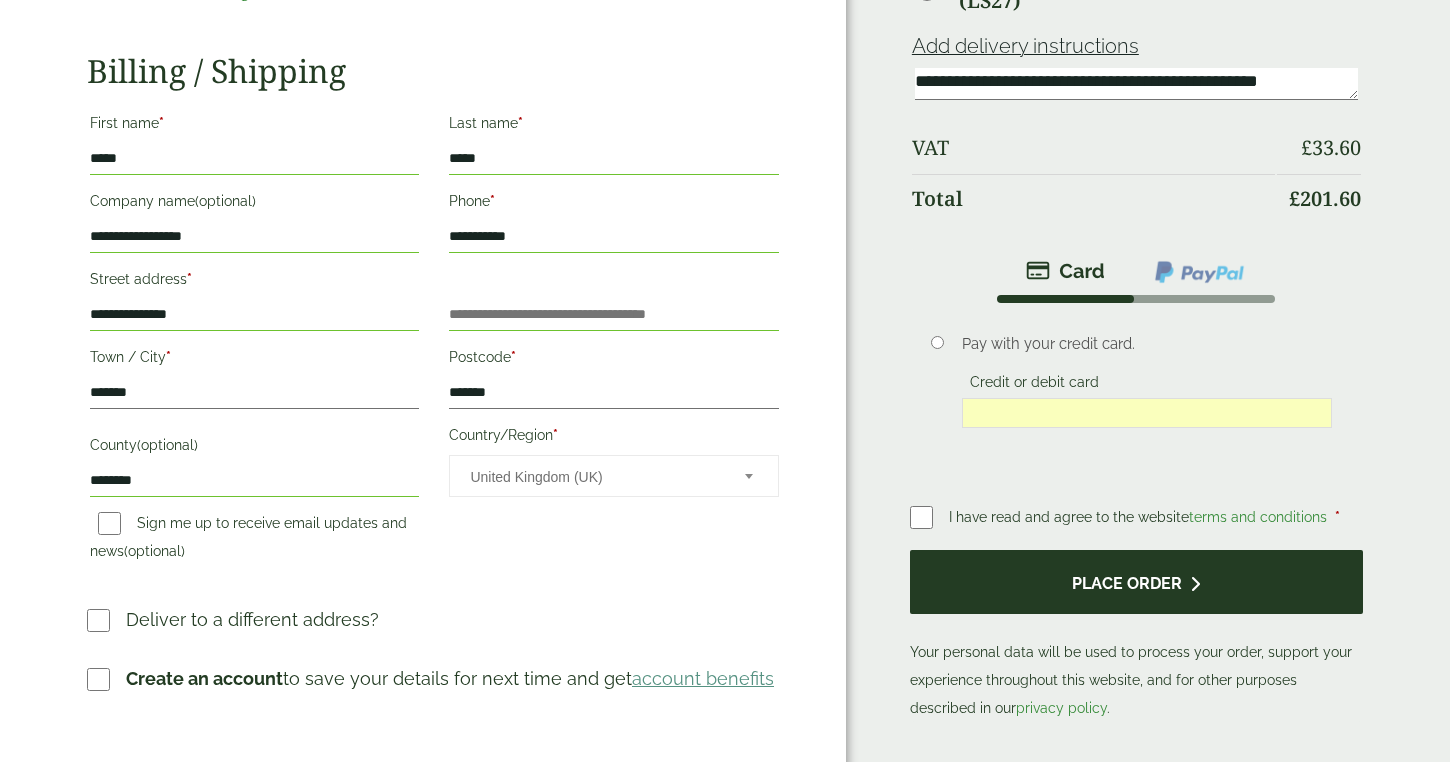 click on "Place order" at bounding box center (1136, 582) 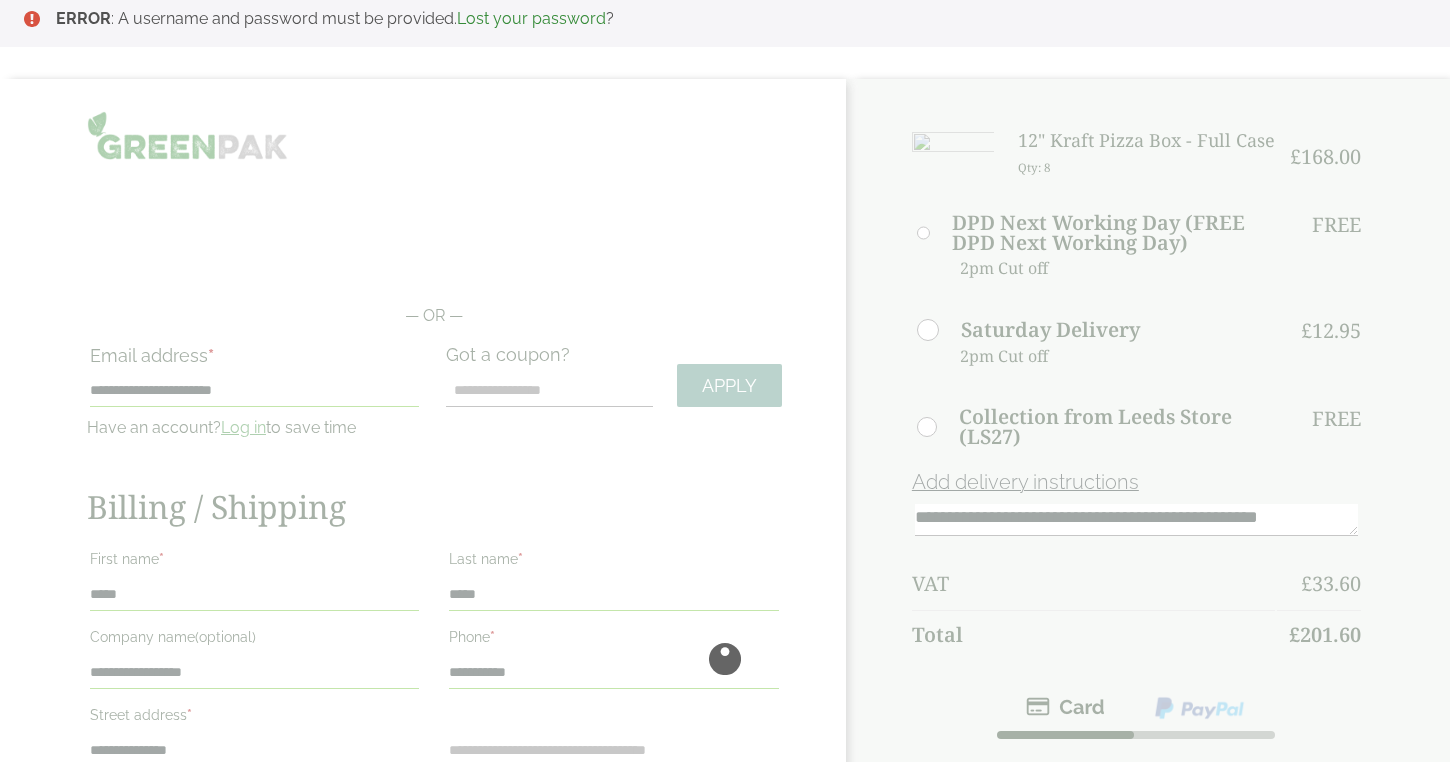 scroll, scrollTop: 0, scrollLeft: 0, axis: both 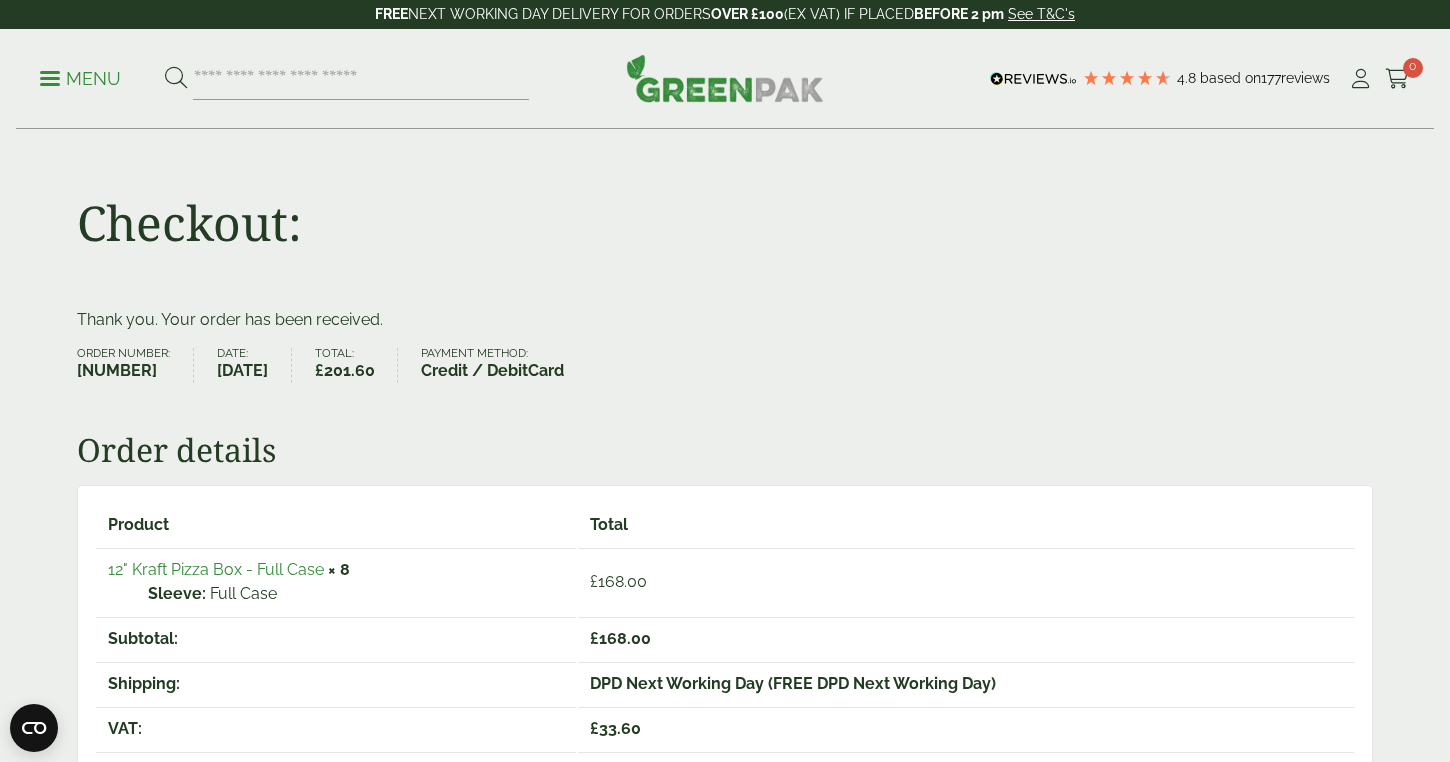 click on "See T&C's" at bounding box center (1041, 14) 